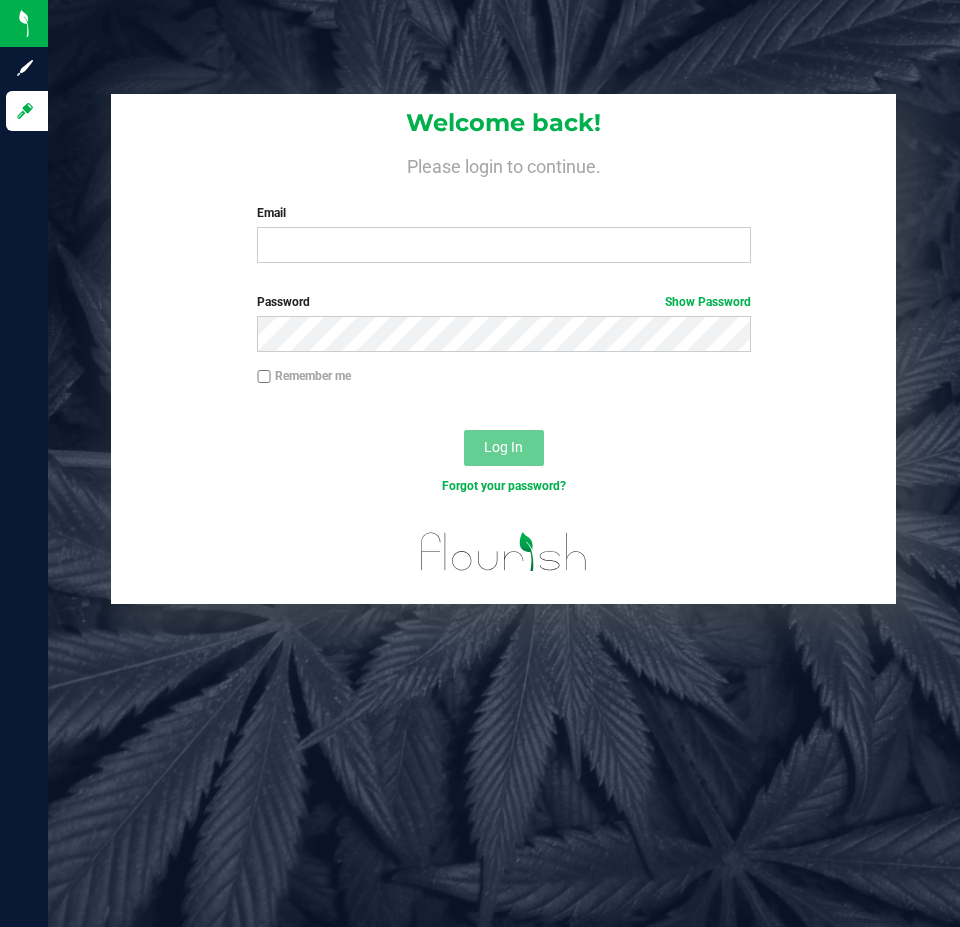 scroll, scrollTop: 0, scrollLeft: 0, axis: both 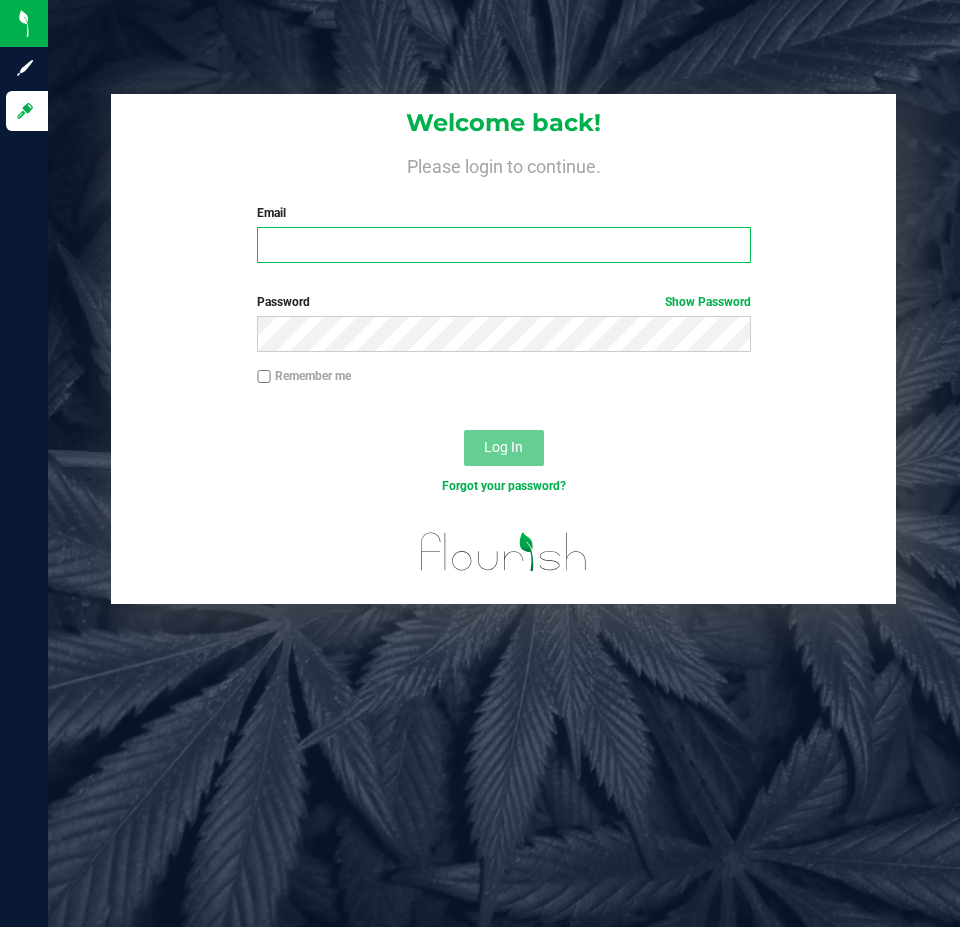 click on "Email" at bounding box center (503, 245) 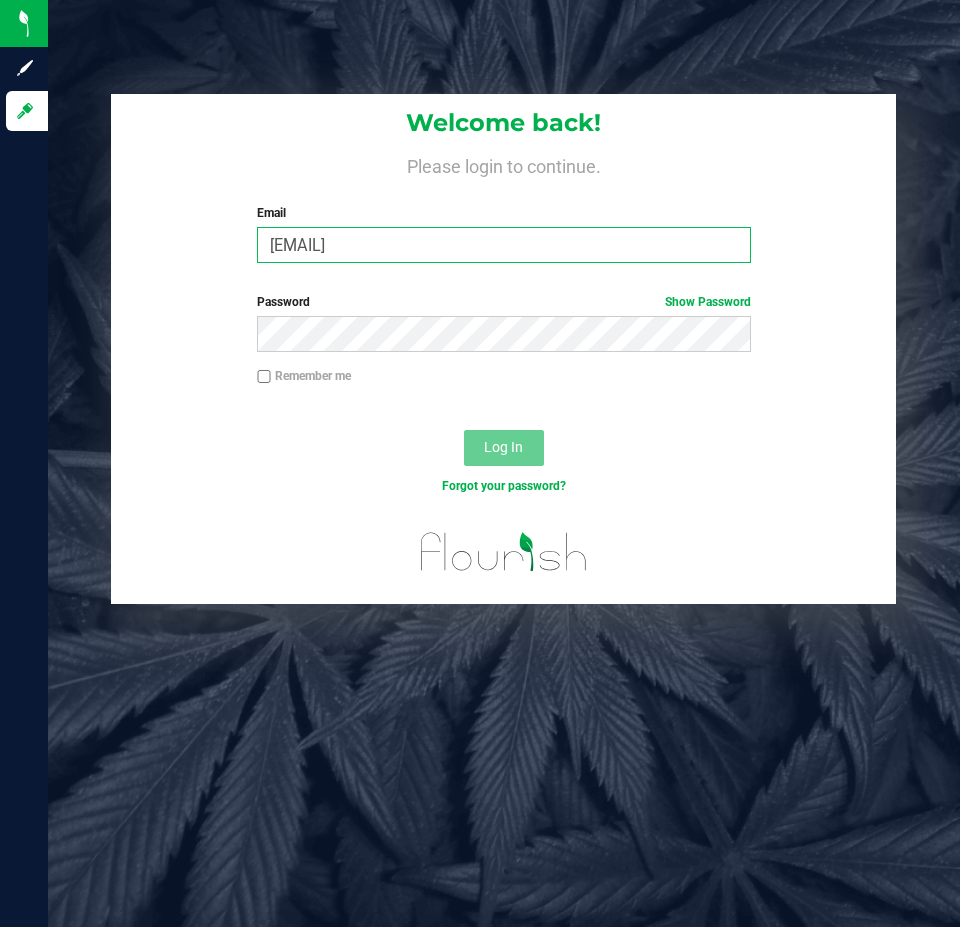 type on "[EMAIL]" 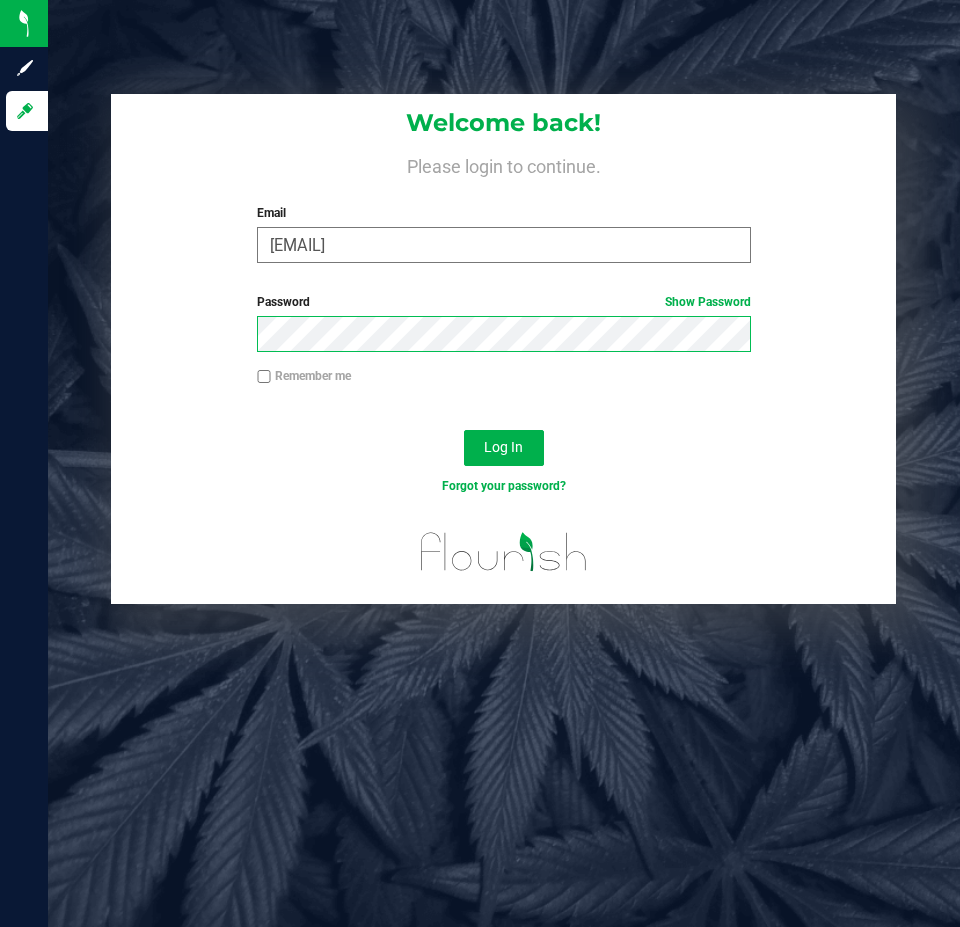 click on "Log In" at bounding box center (504, 448) 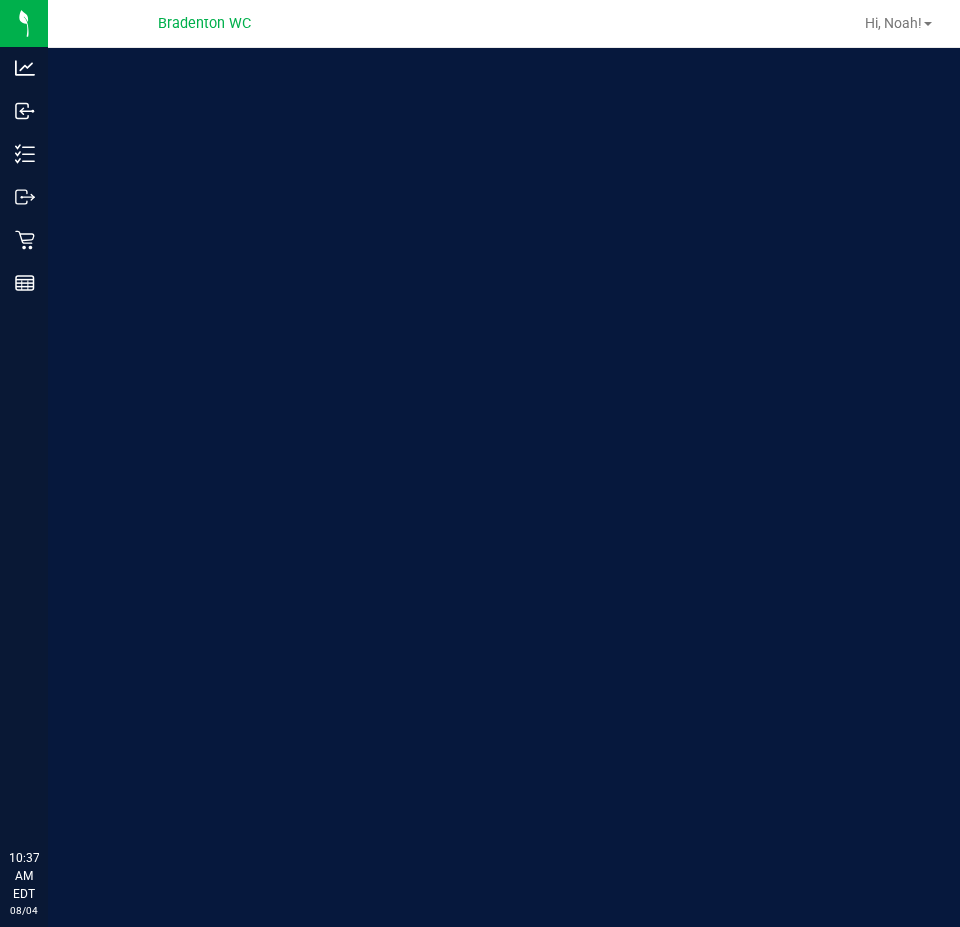scroll, scrollTop: 0, scrollLeft: 0, axis: both 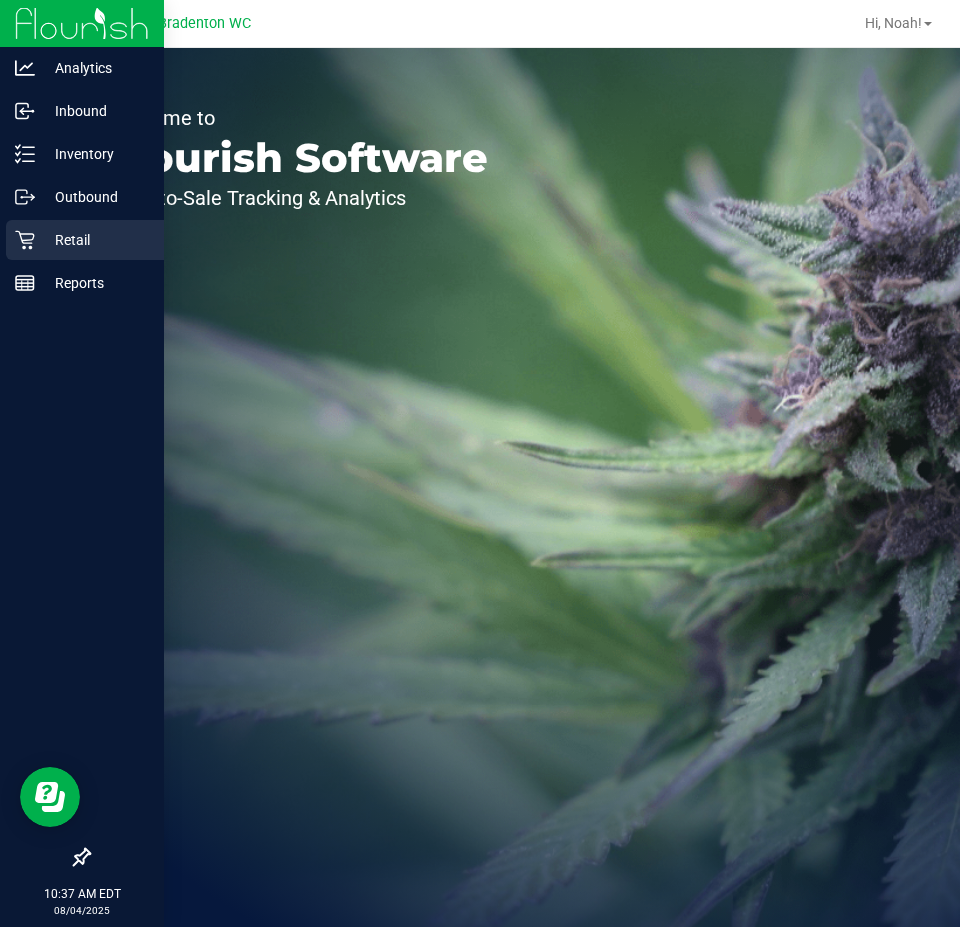 click on "Retail" at bounding box center (85, 240) 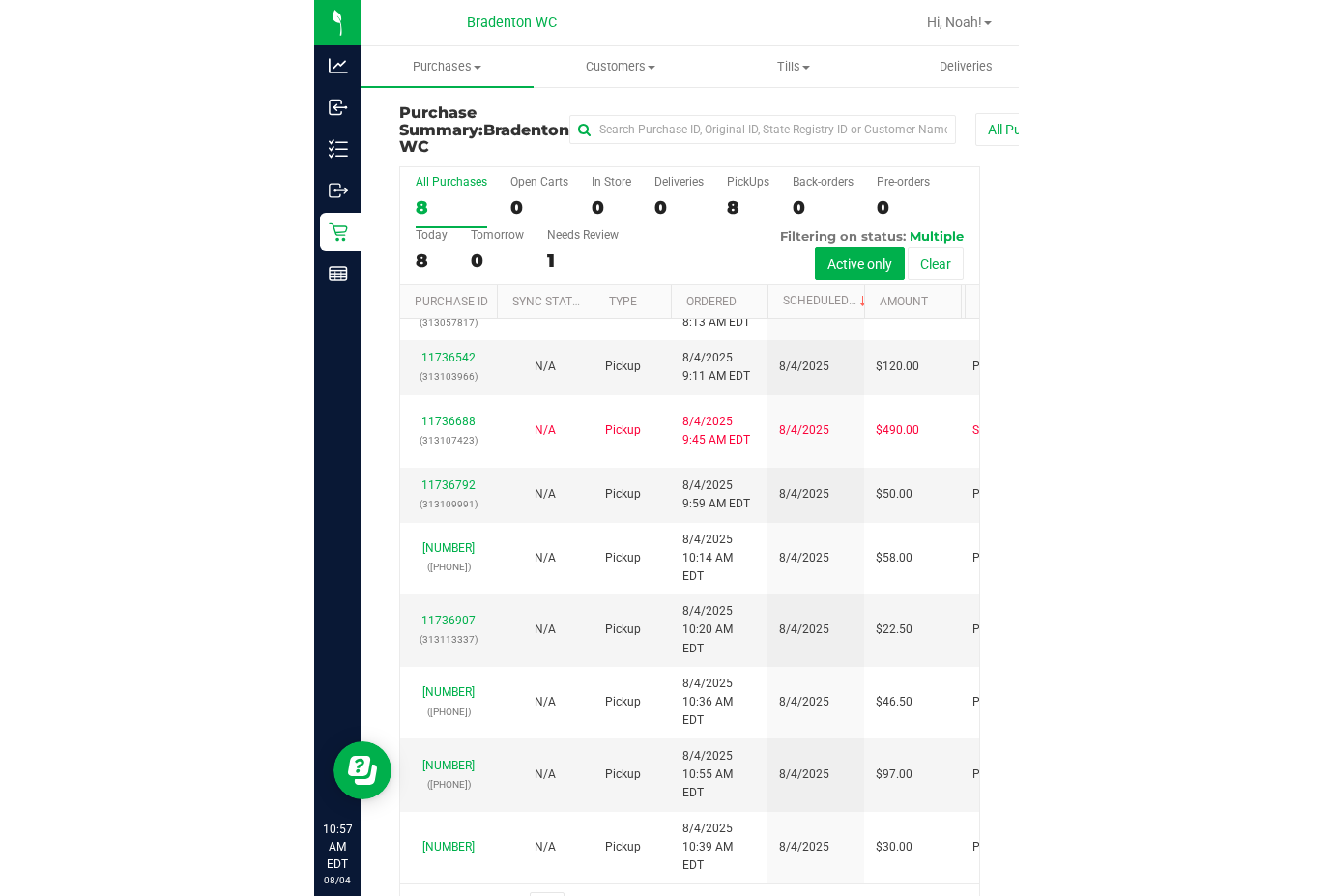 scroll, scrollTop: 0, scrollLeft: 0, axis: both 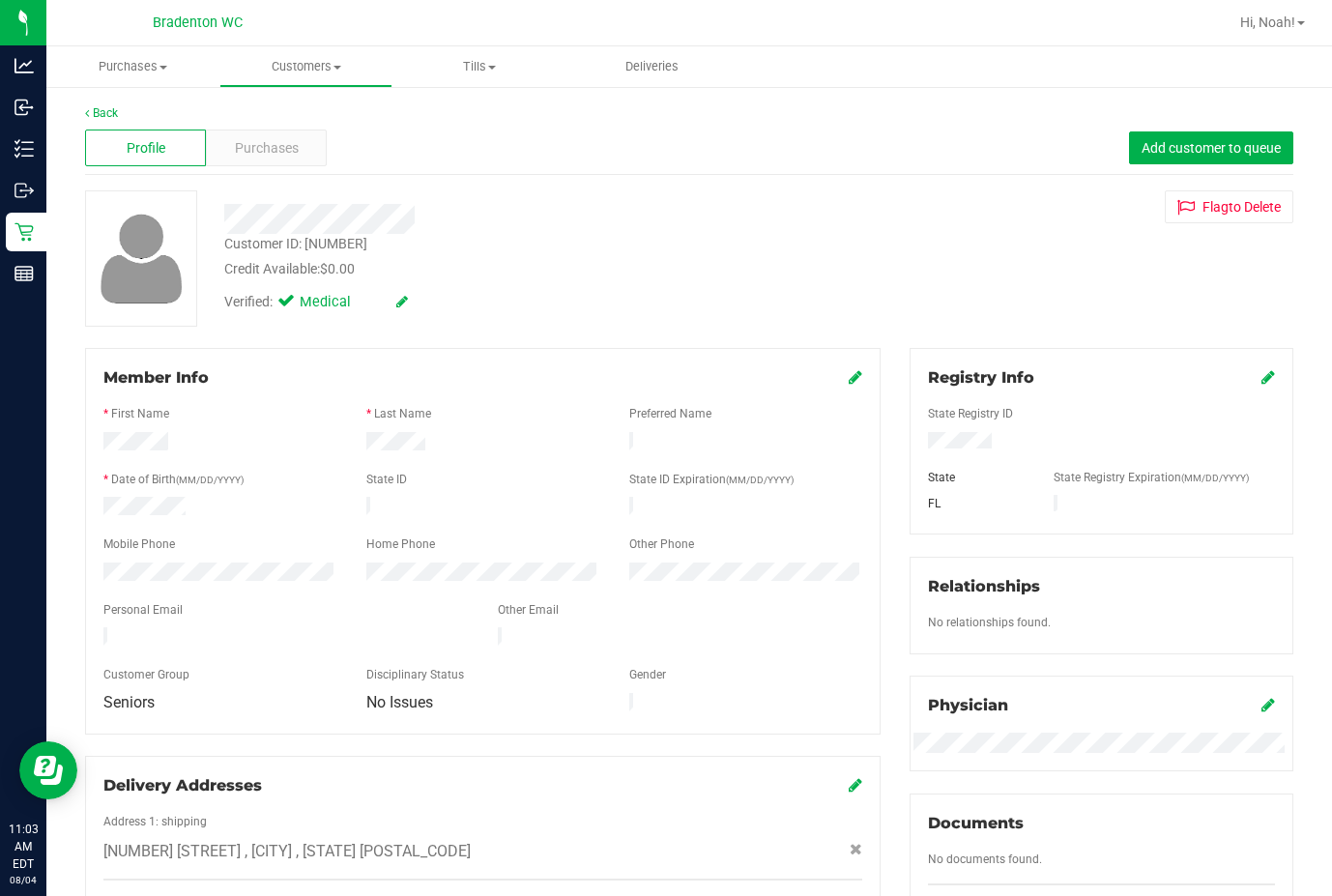 click on "Customer ID: [NUMBER]
Verified:
Medical" at bounding box center [689, 742] 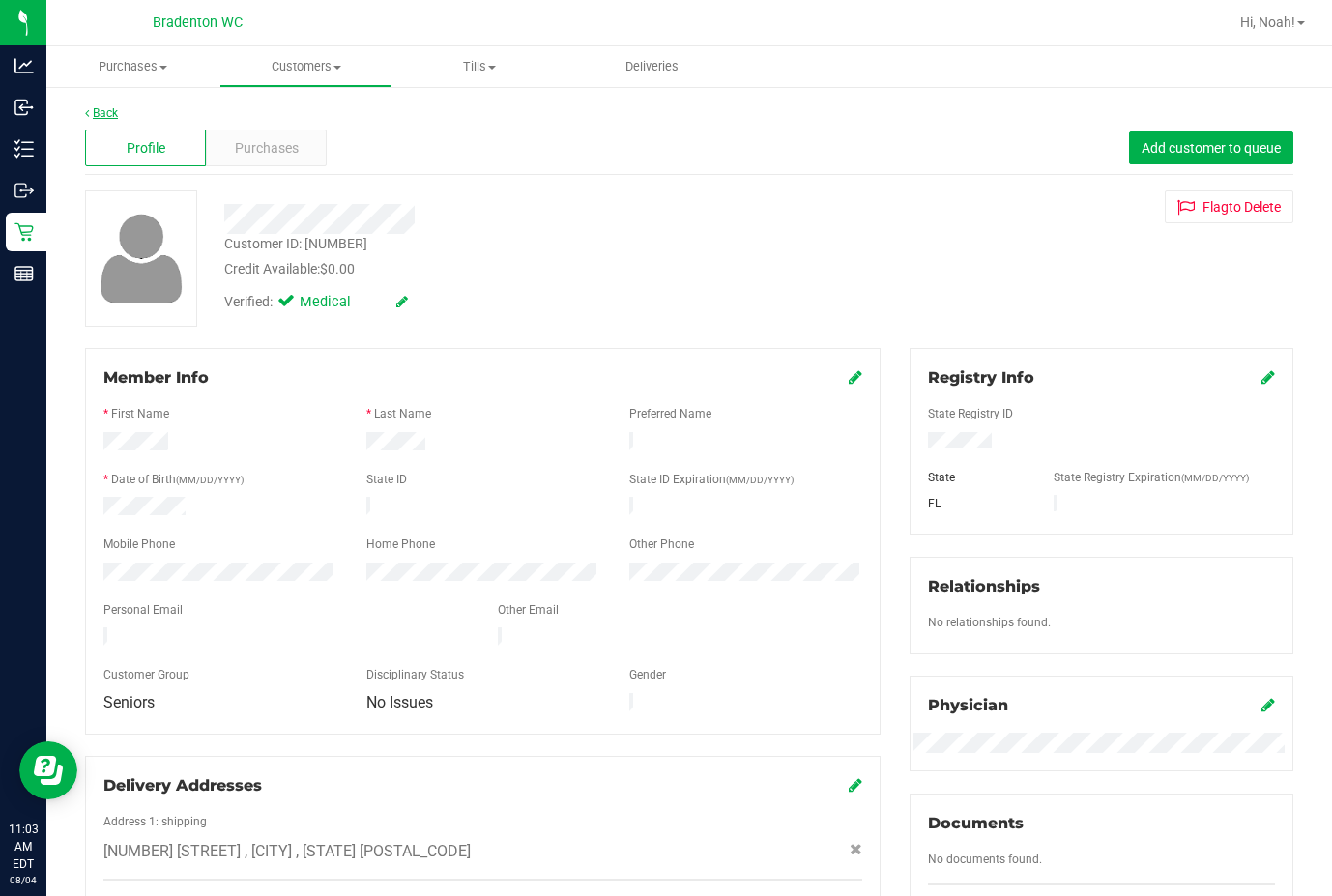 click on "Back" at bounding box center (101, 113) 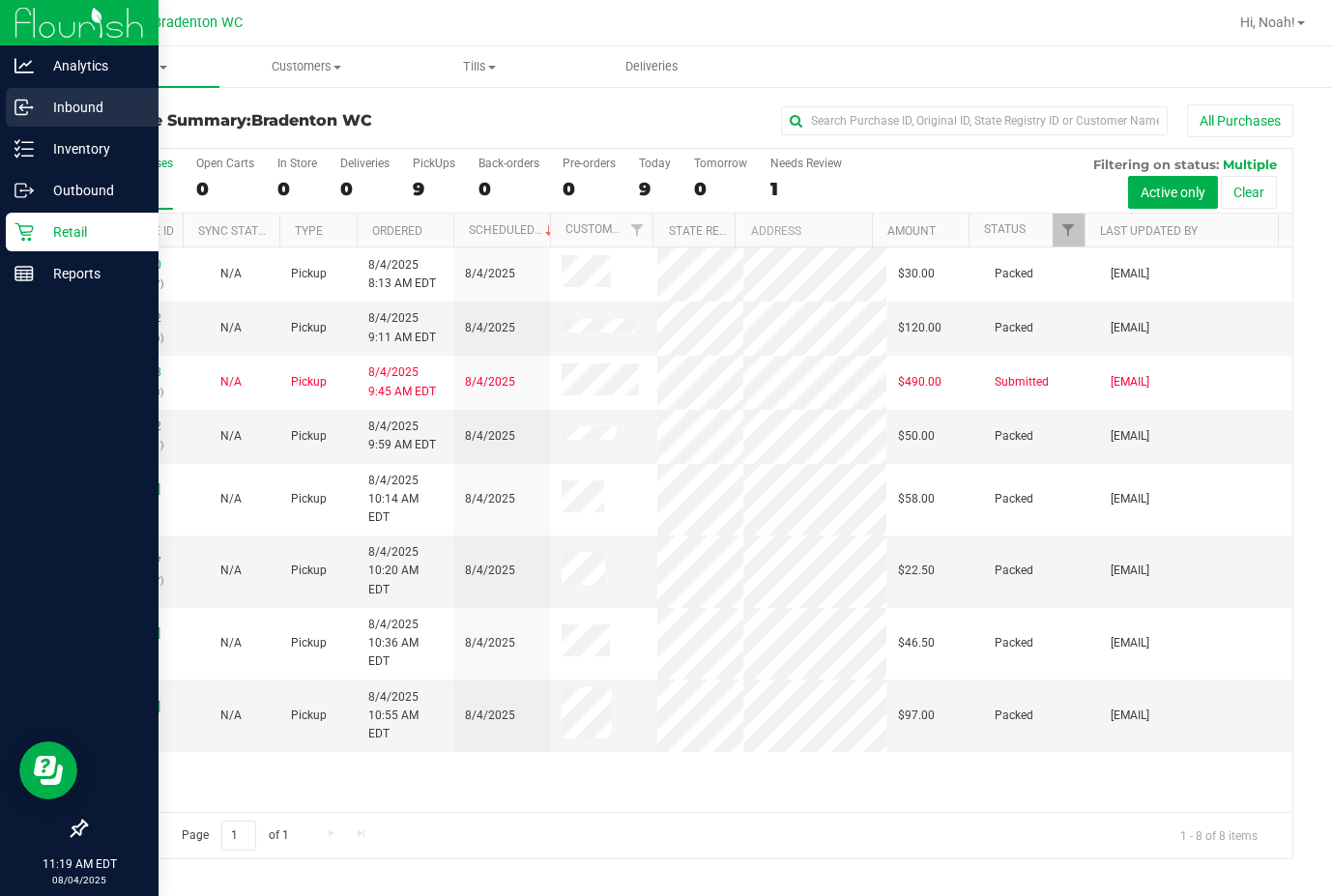 click on "Inbound" at bounding box center (82, 107) 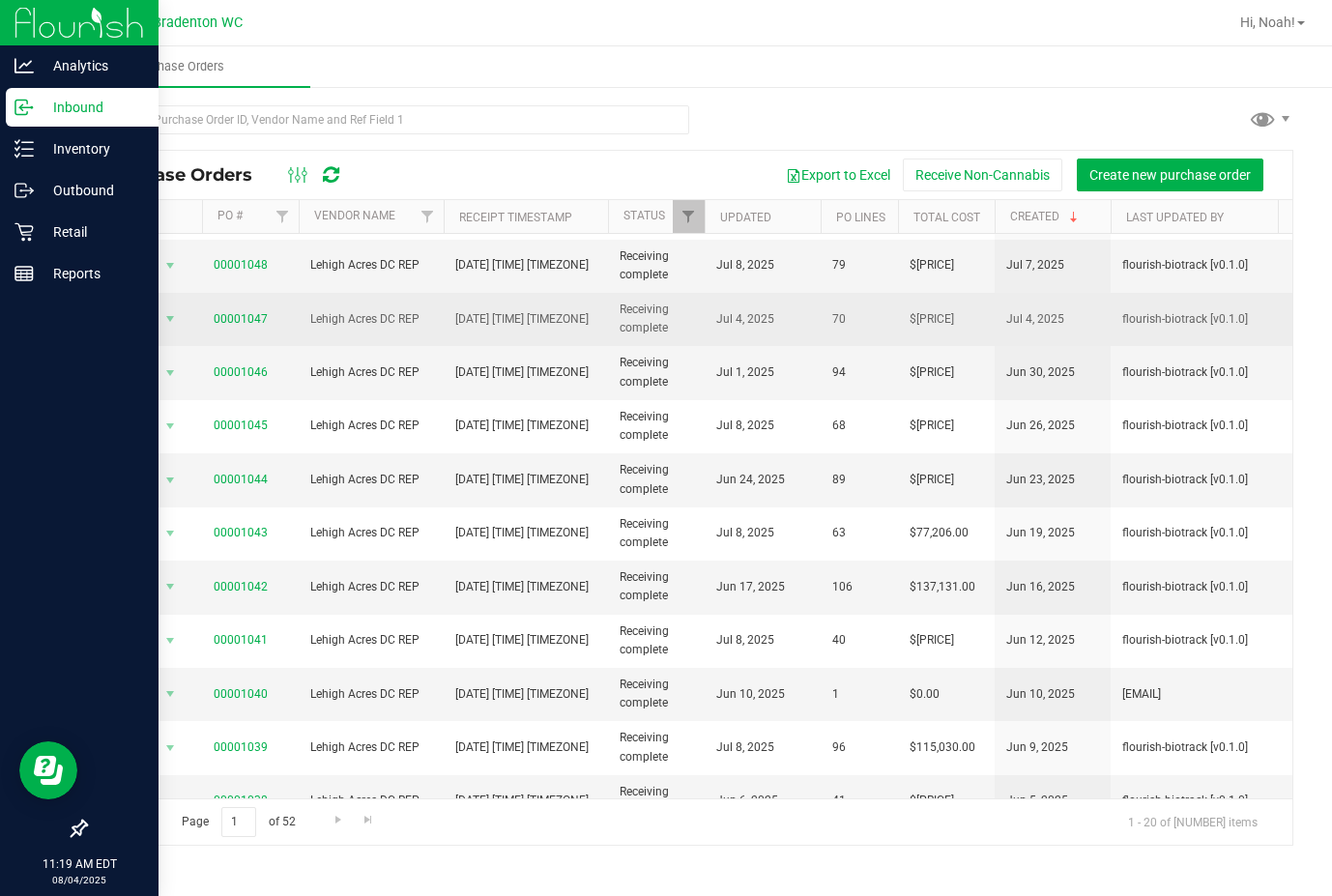 scroll, scrollTop: 520, scrollLeft: 0, axis: vertical 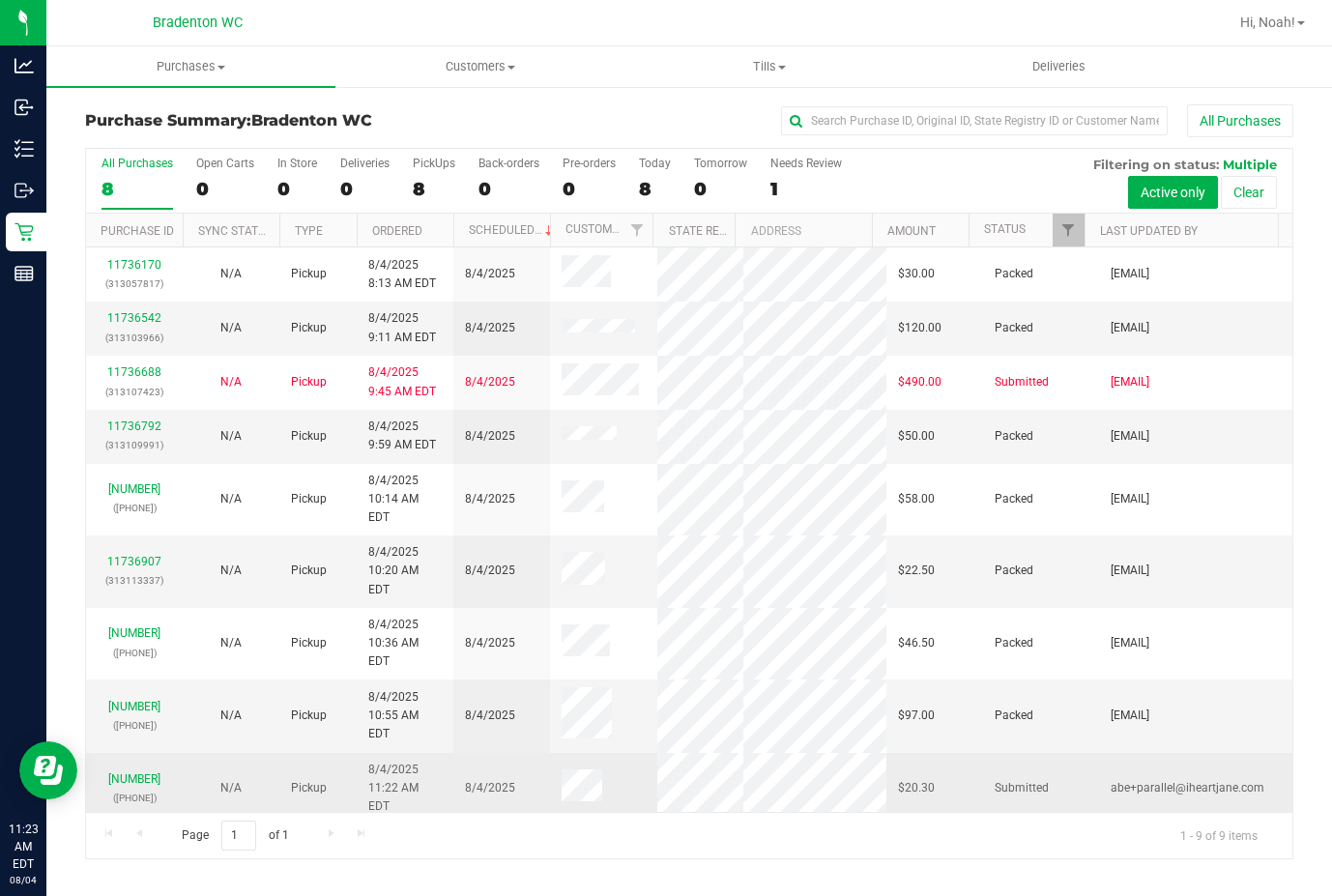 click at bounding box center (582, 788) 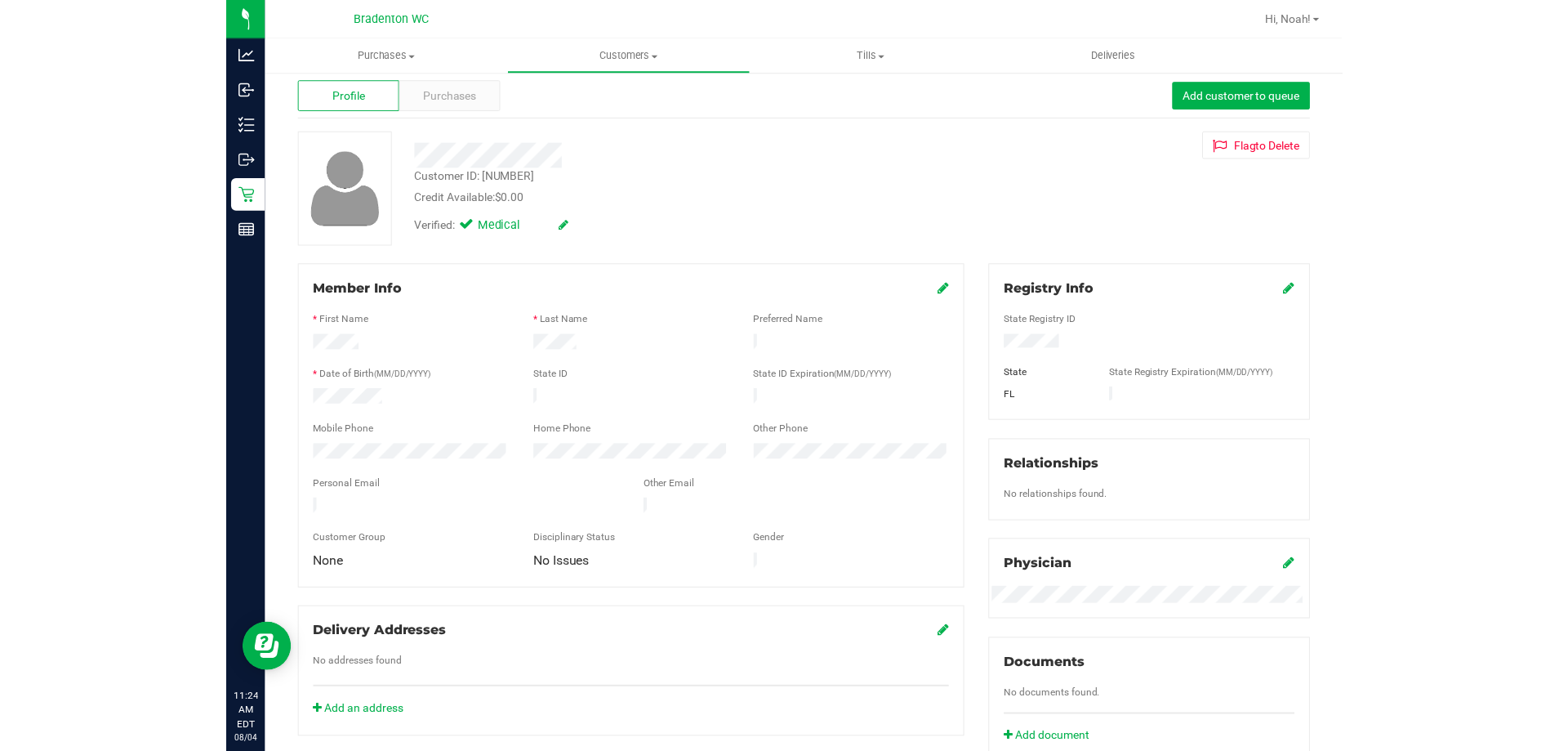 scroll, scrollTop: 0, scrollLeft: 0, axis: both 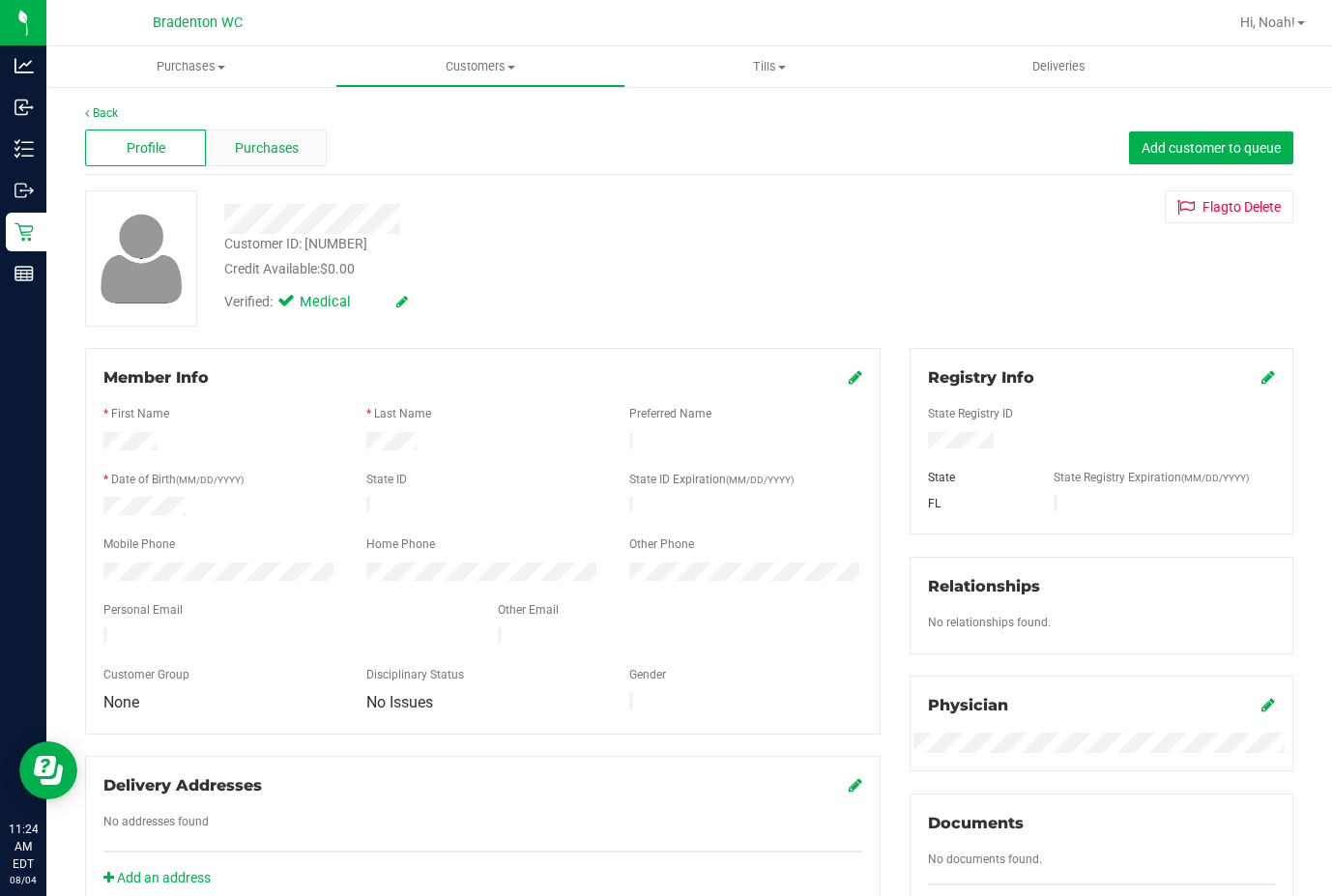 click on "Purchases" at bounding box center (267, 148) 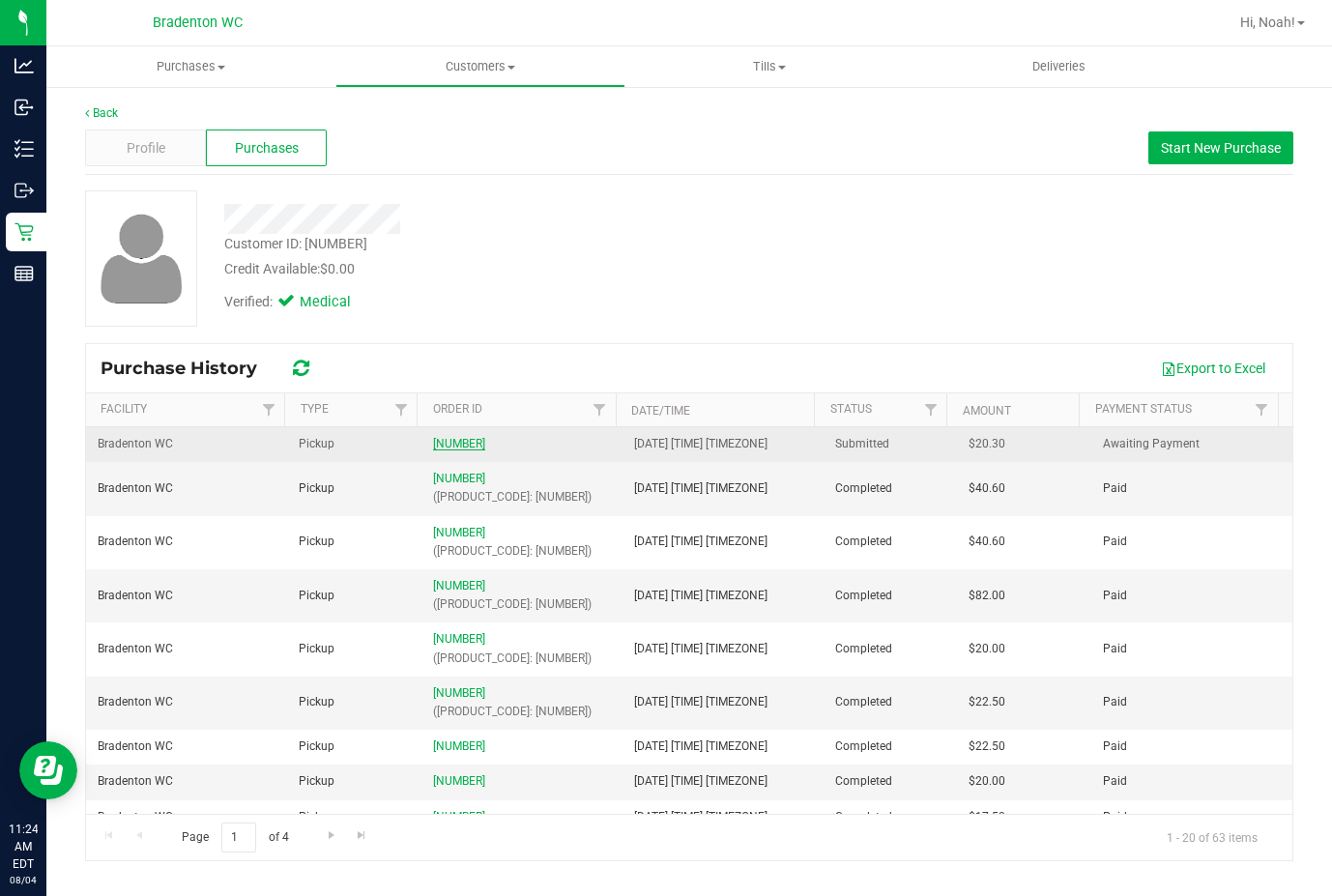 click on "[NUMBER]" at bounding box center (459, 444) 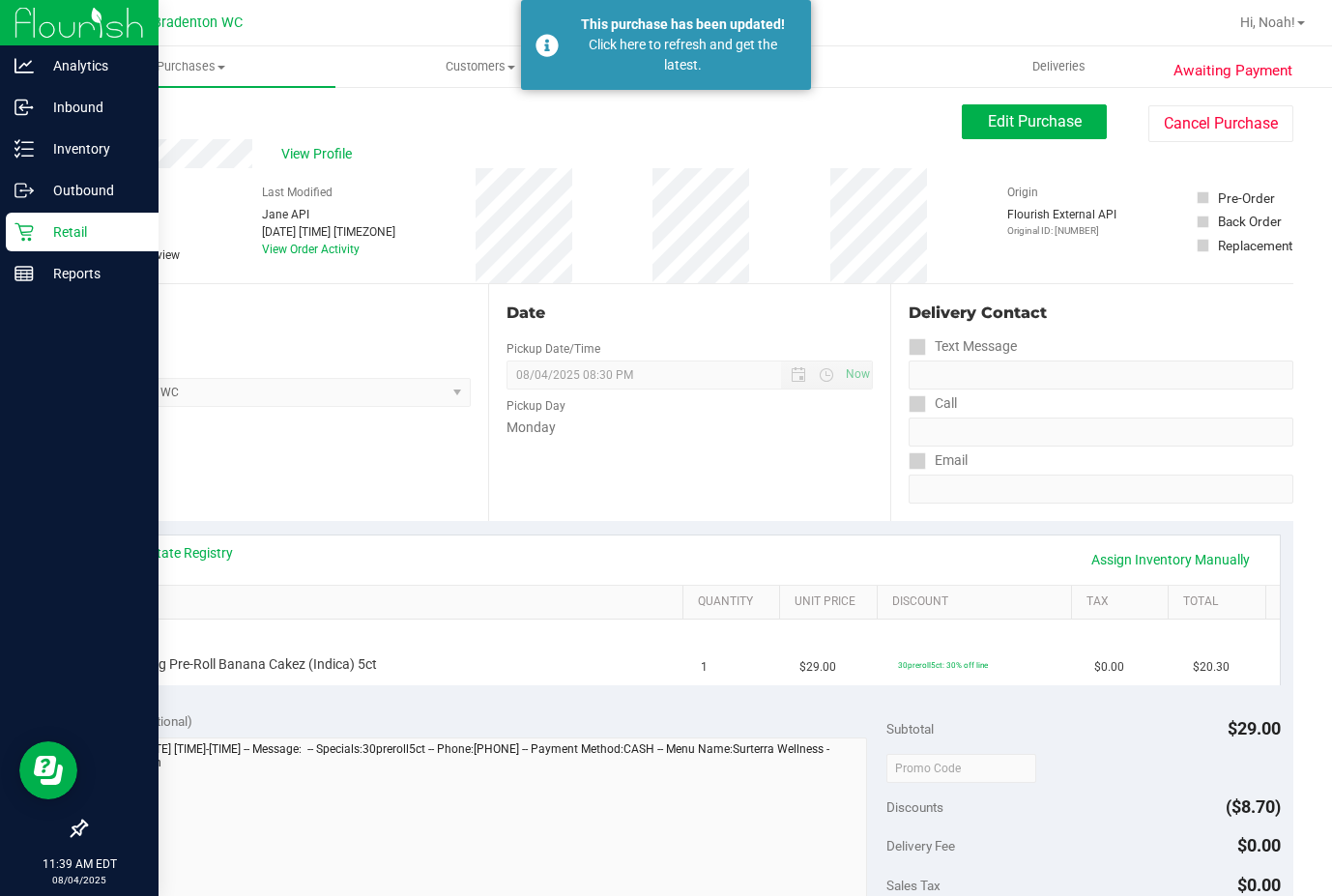 click 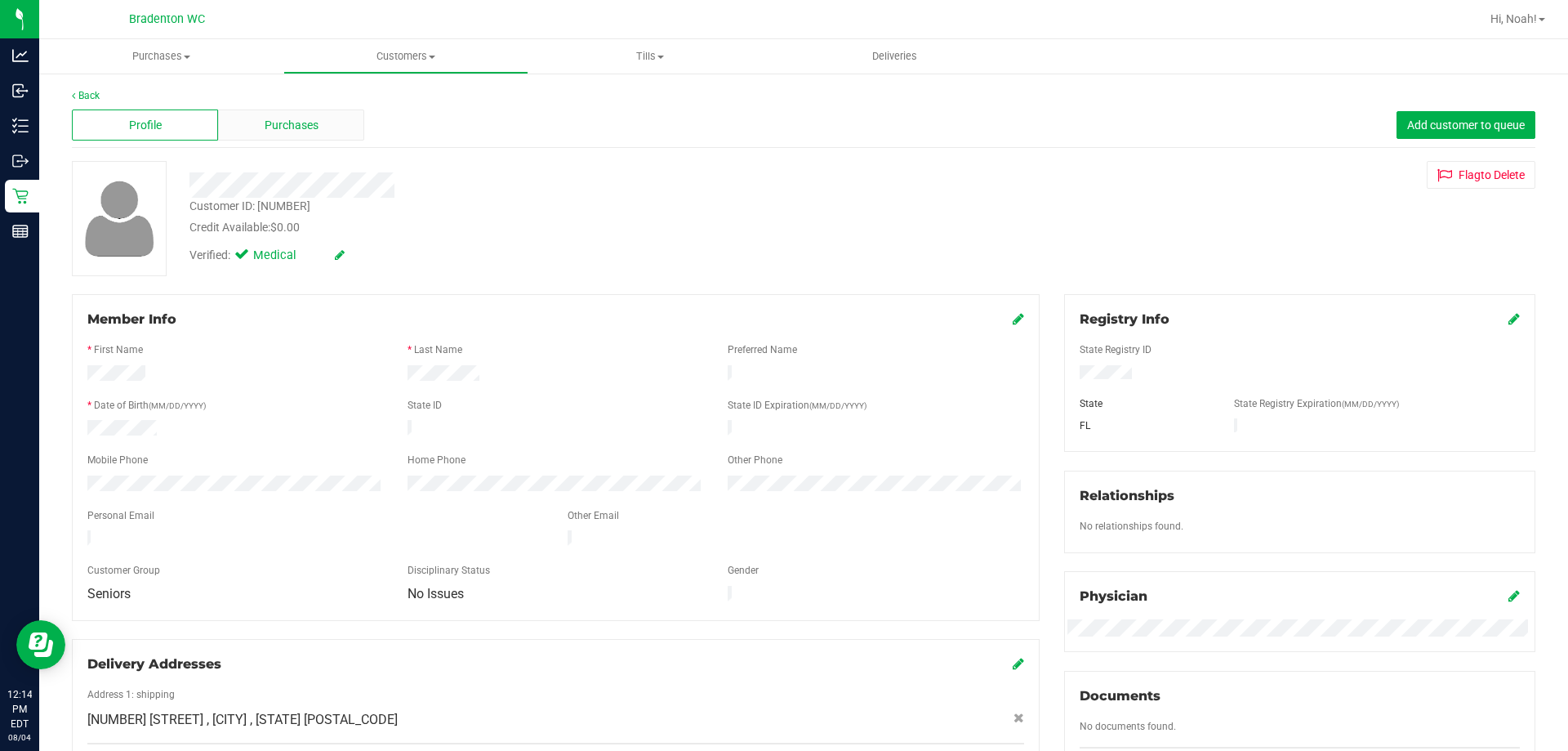 click on "Purchases" at bounding box center (291, 125) 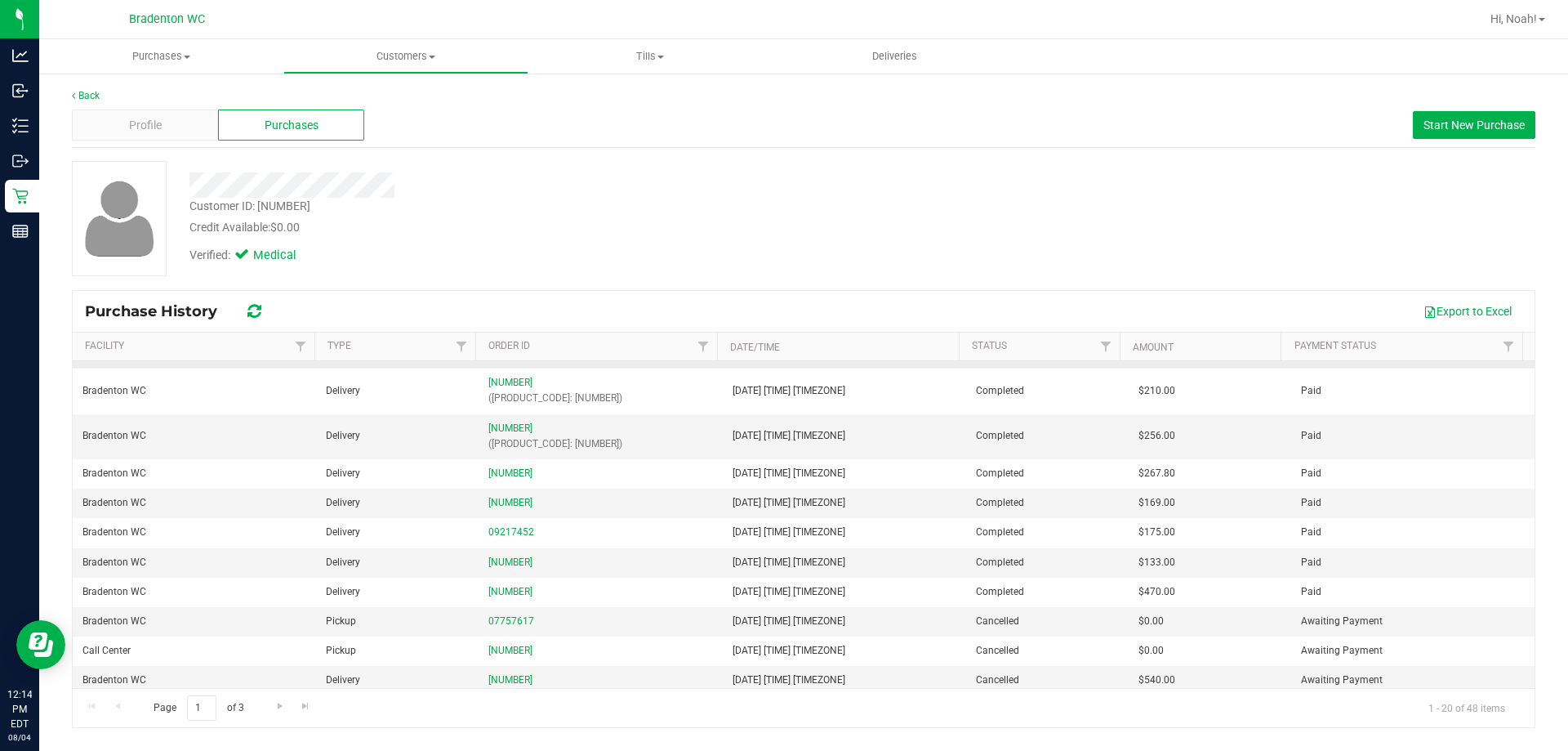 scroll, scrollTop: 245, scrollLeft: 0, axis: vertical 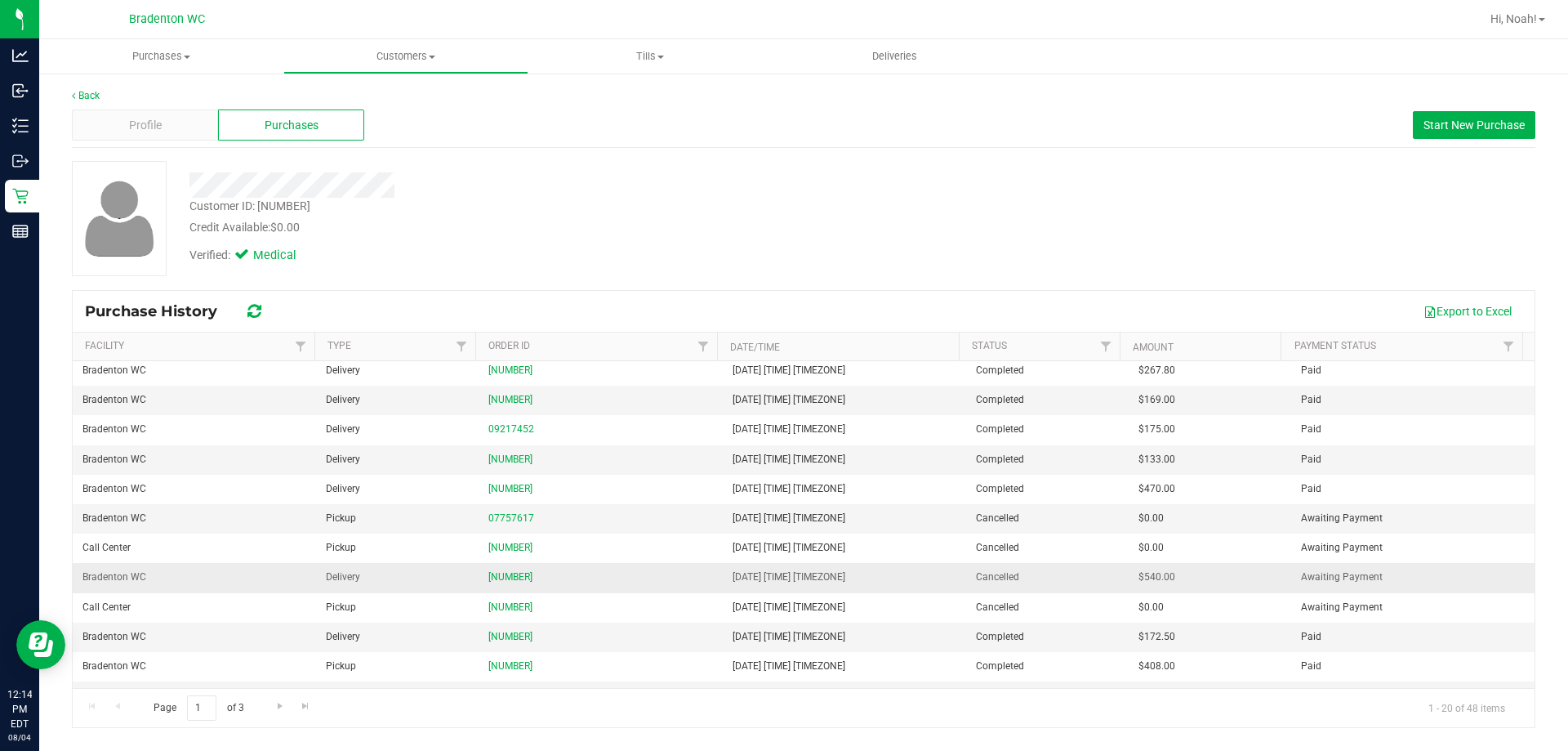 click on "[NUMBER]" at bounding box center (600, 578) 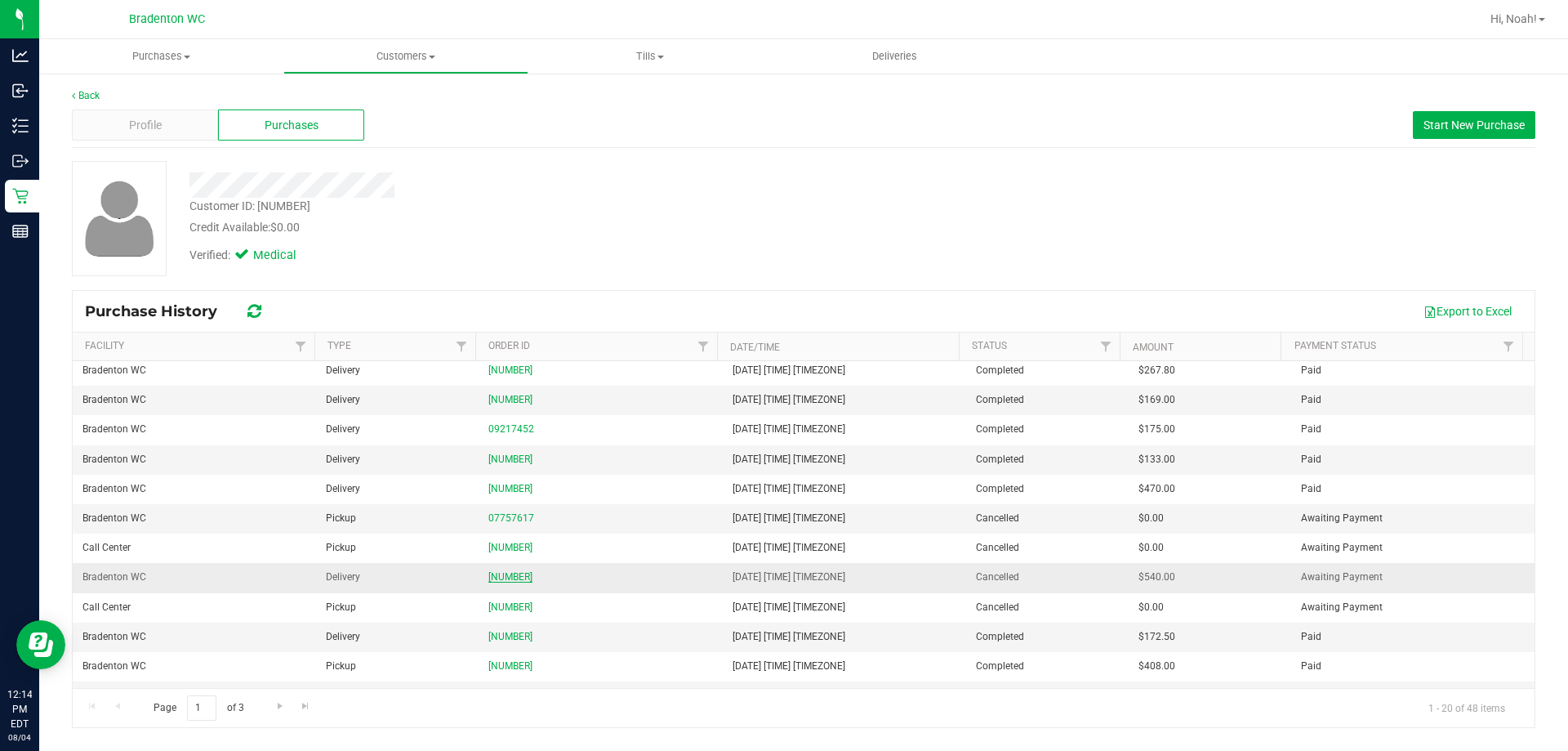 click on "[NUMBER]" at bounding box center (510, 577) 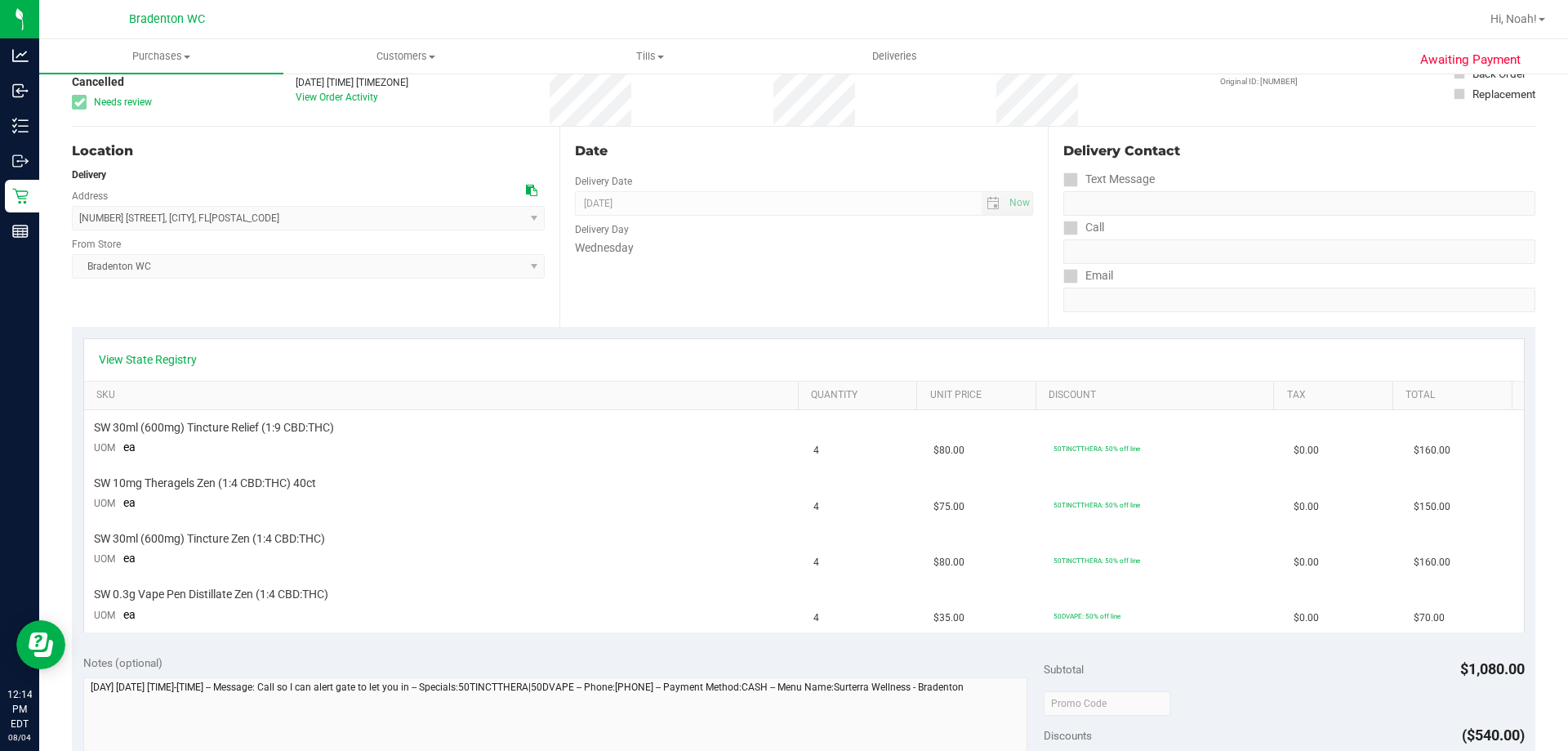 scroll, scrollTop: 0, scrollLeft: 0, axis: both 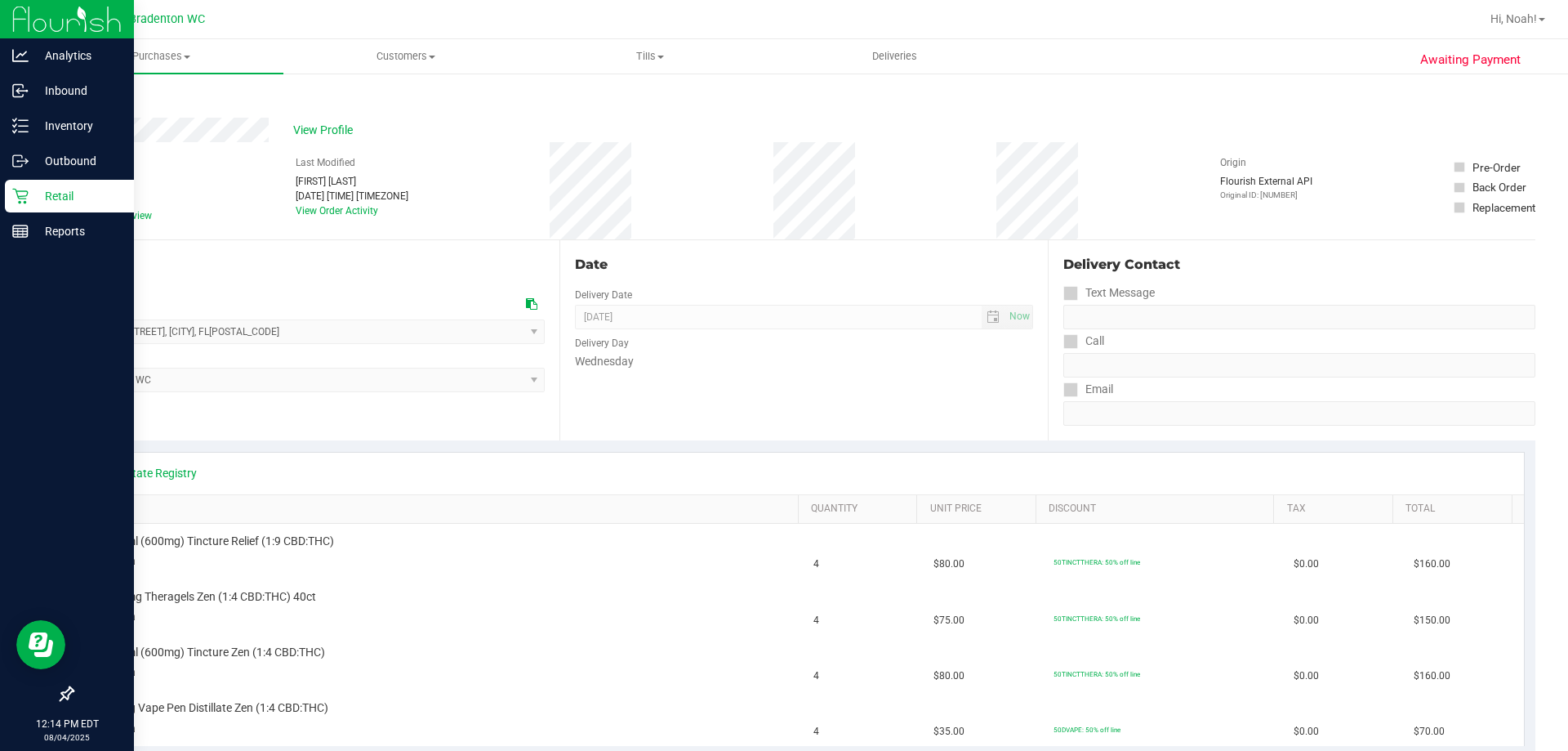click on "Retail" at bounding box center (78, 196) 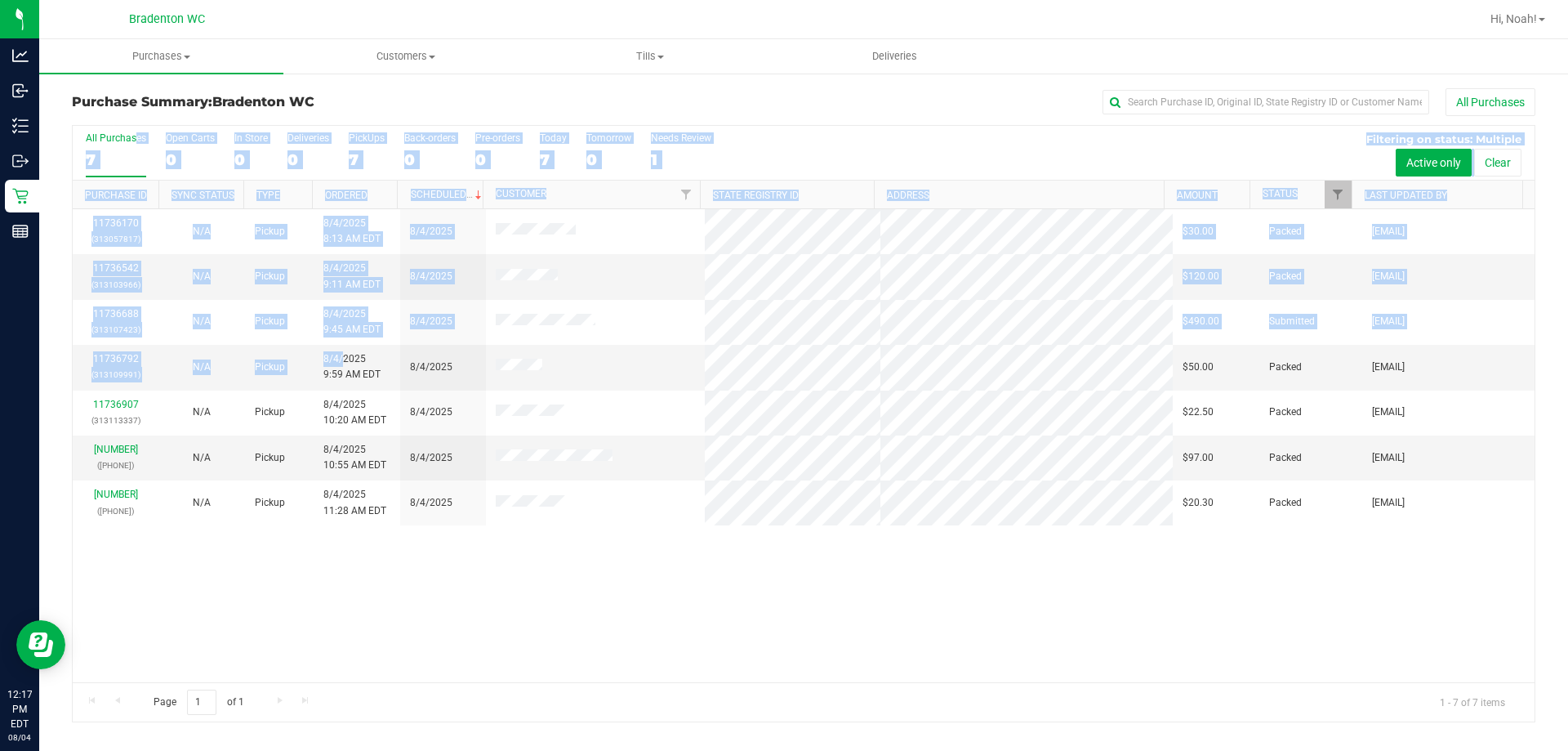 drag, startPoint x: 328, startPoint y: 303, endPoint x: 229, endPoint y: 4, distance: 314.96349 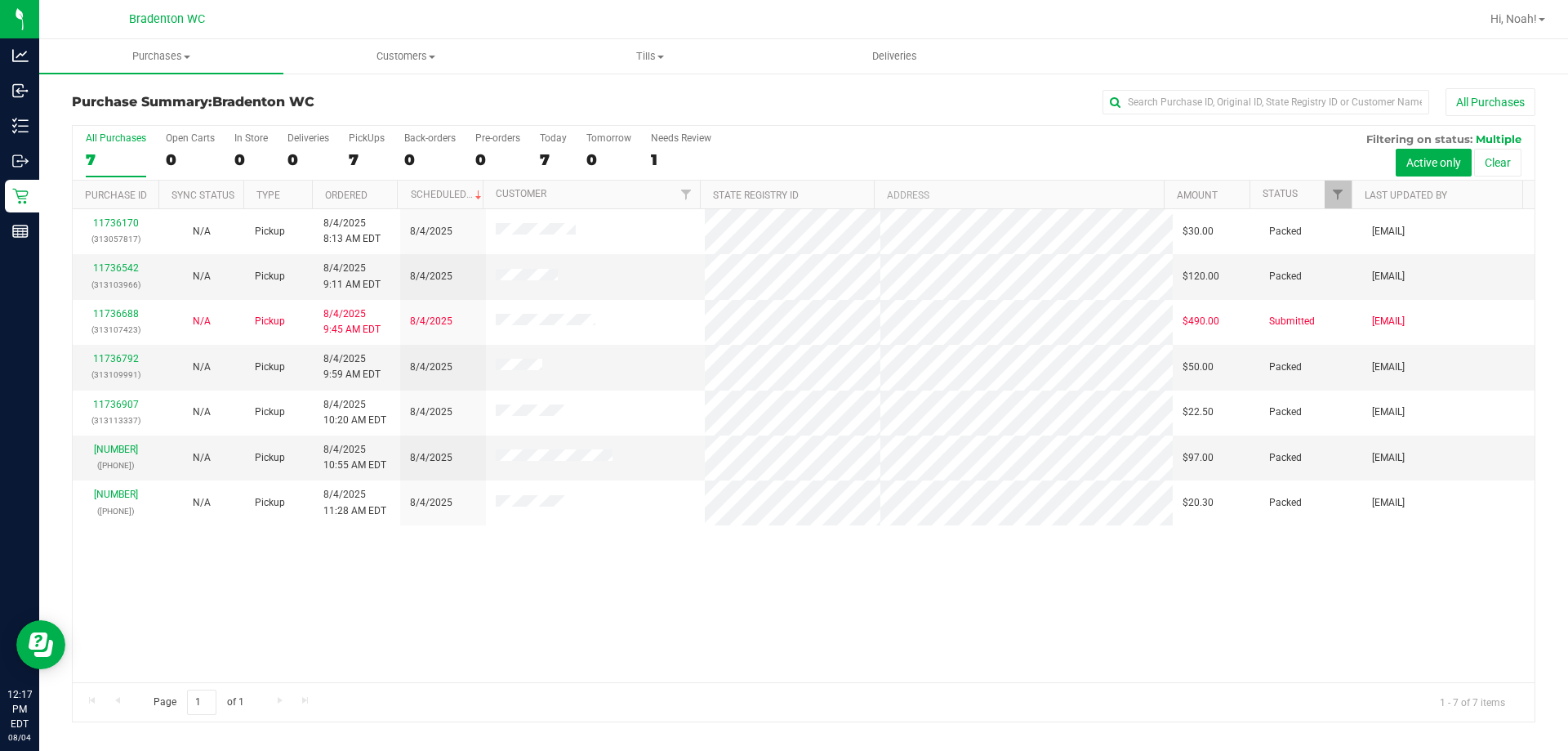 click at bounding box center (886, 19) 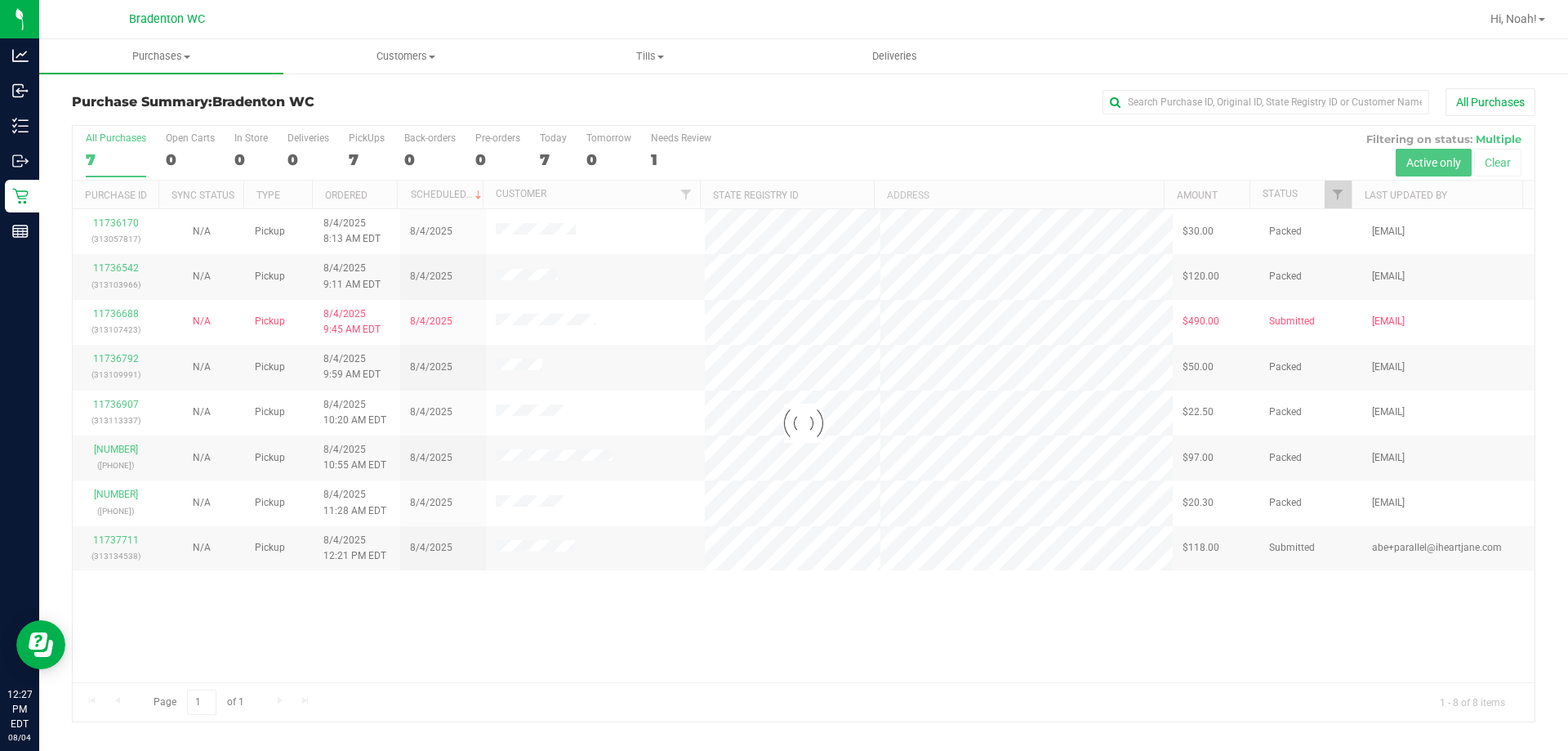 click on "Purchase Summary:
[CITY] [STATE]
All Purchases
Loading...
All Purchases
7
Open Carts
0
In Store
0
Deliveries
0
PickUps
7
Back-orders
0" at bounding box center (804, 405) 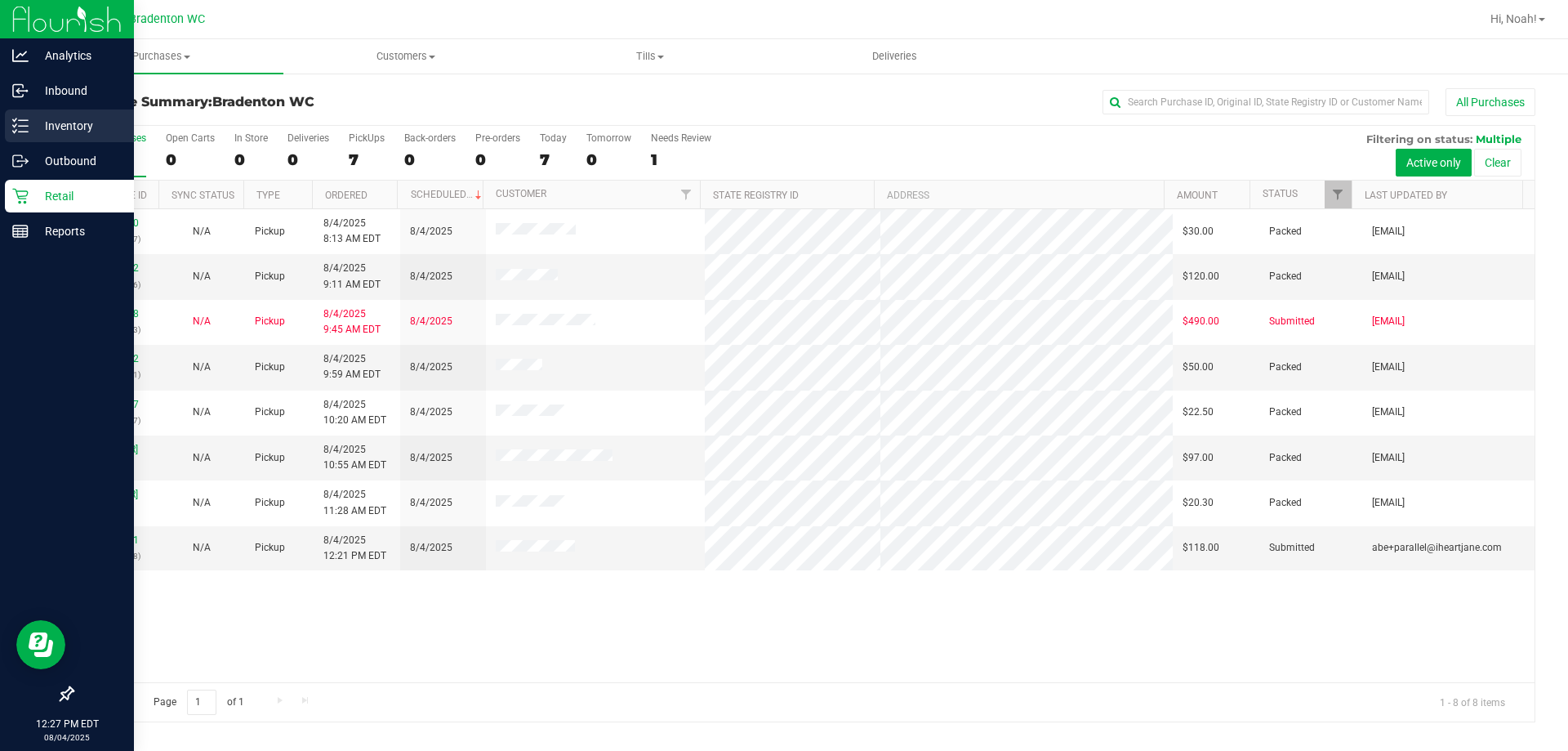click on "Inventory" at bounding box center [78, 126] 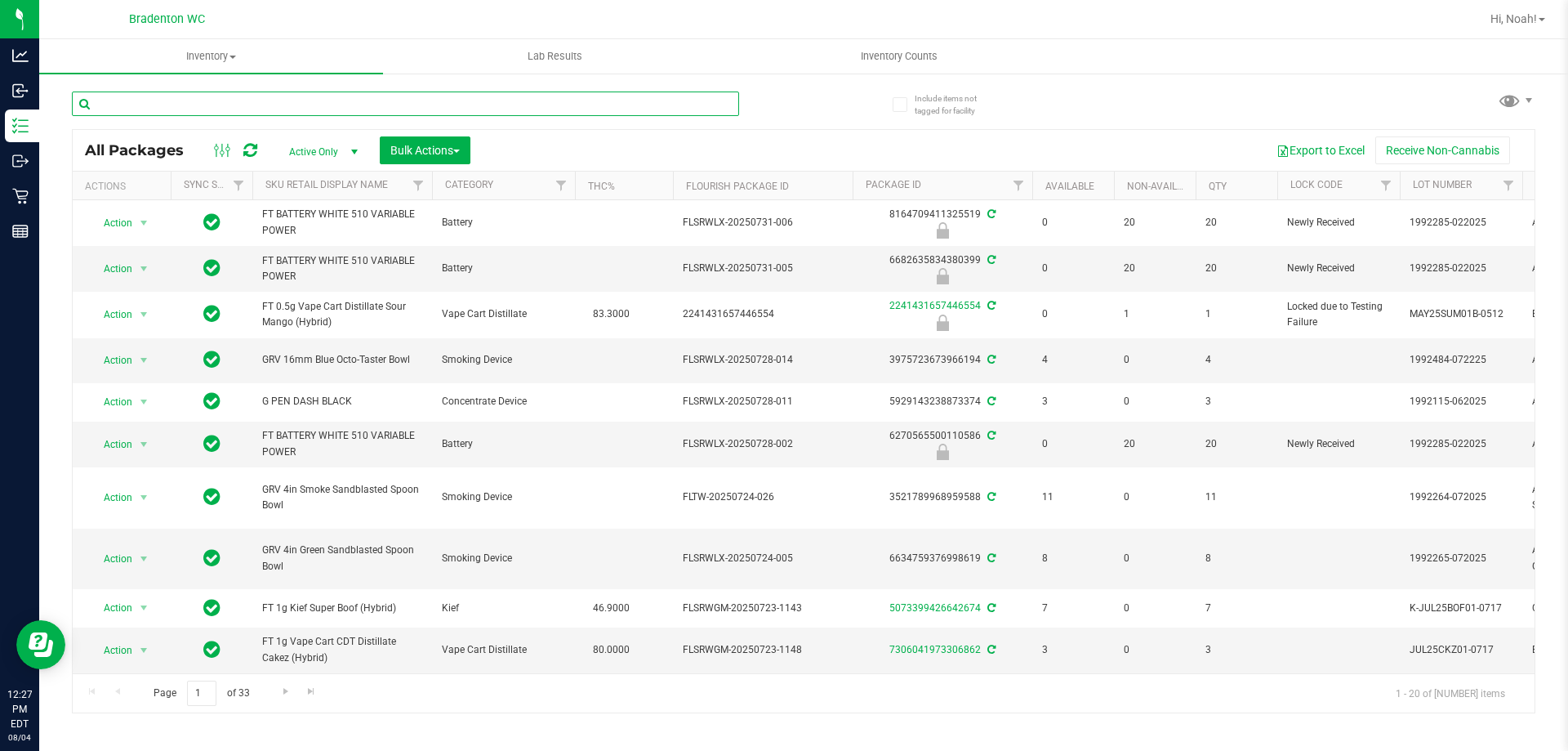 click at bounding box center [405, 104] 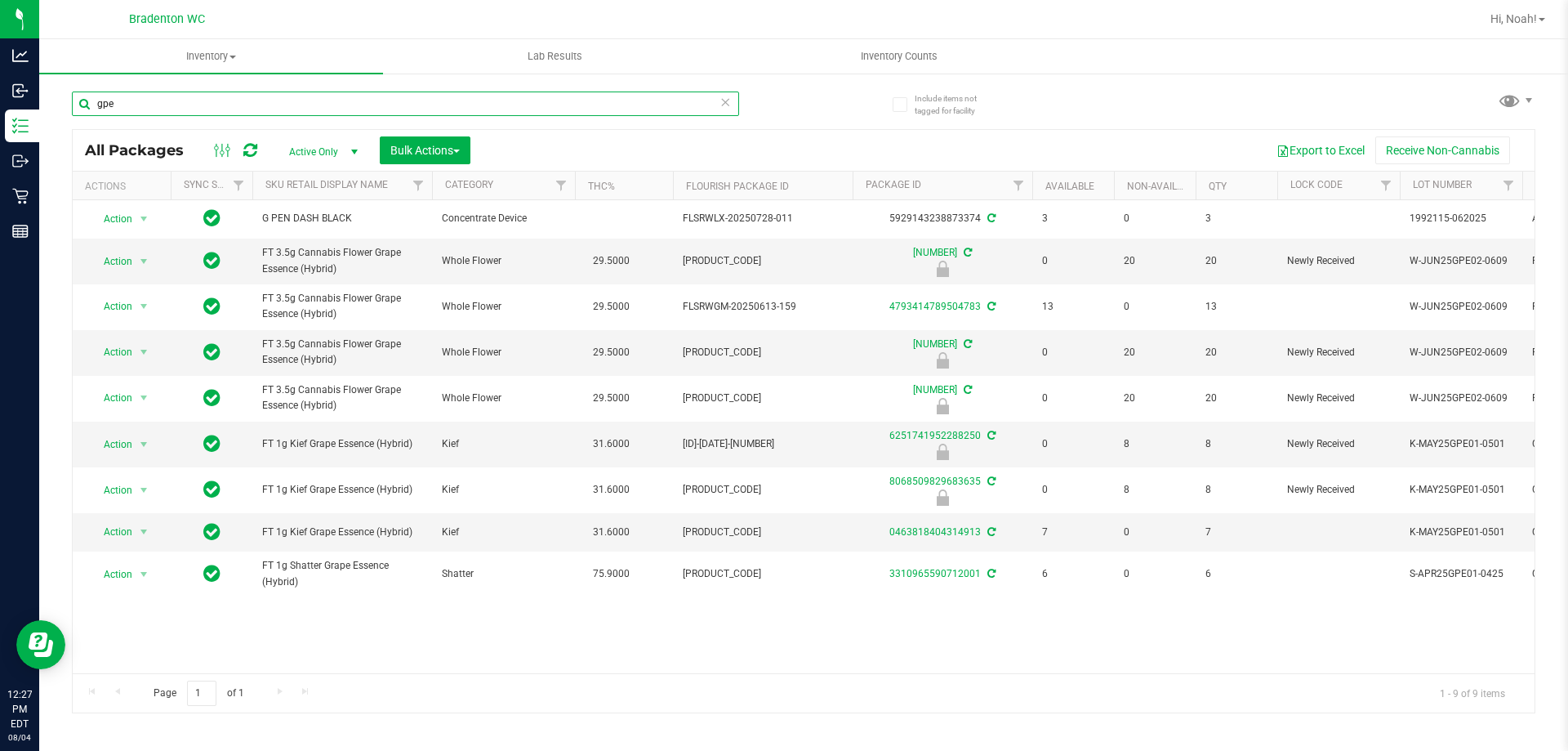 type on "gpe" 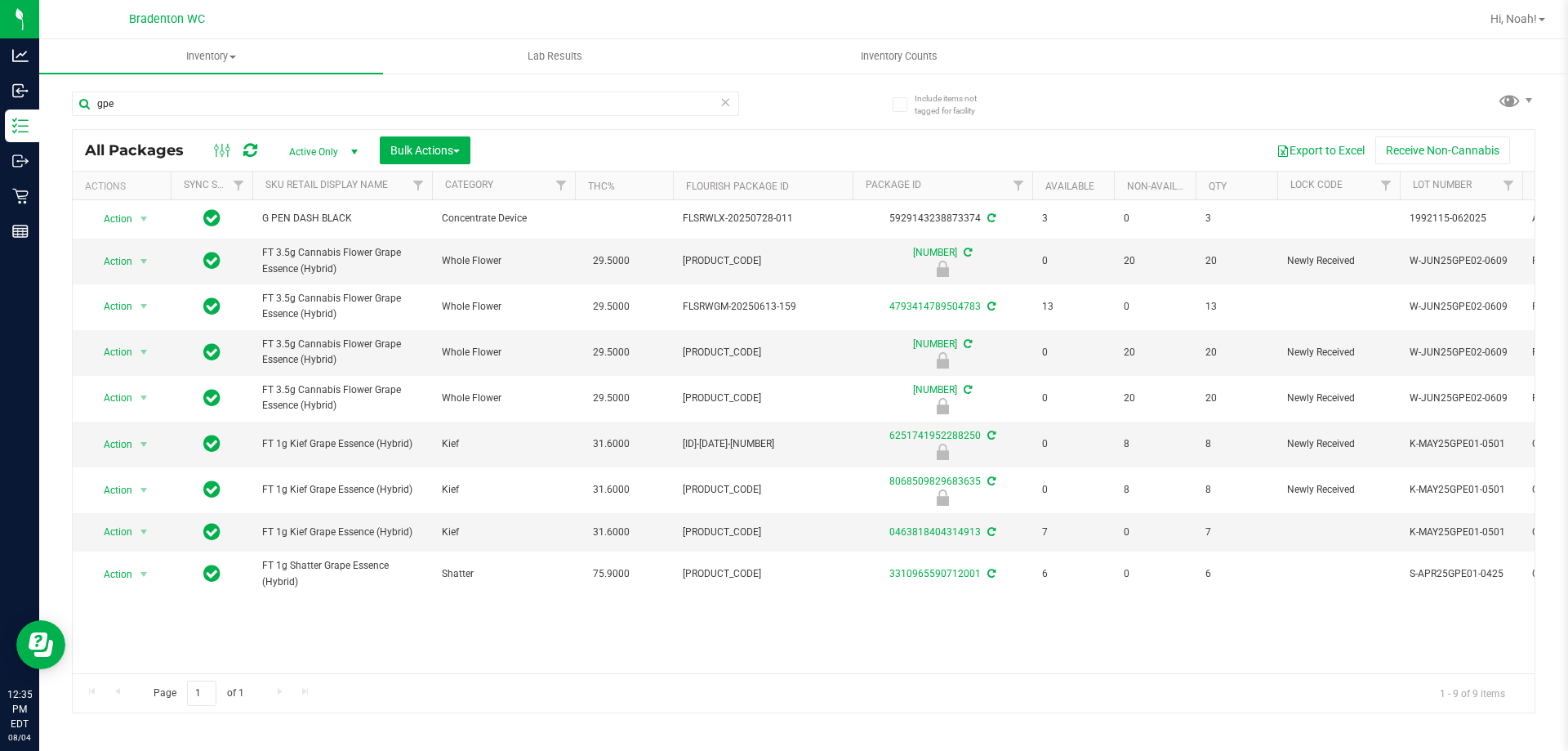 click at bounding box center [725, 101] 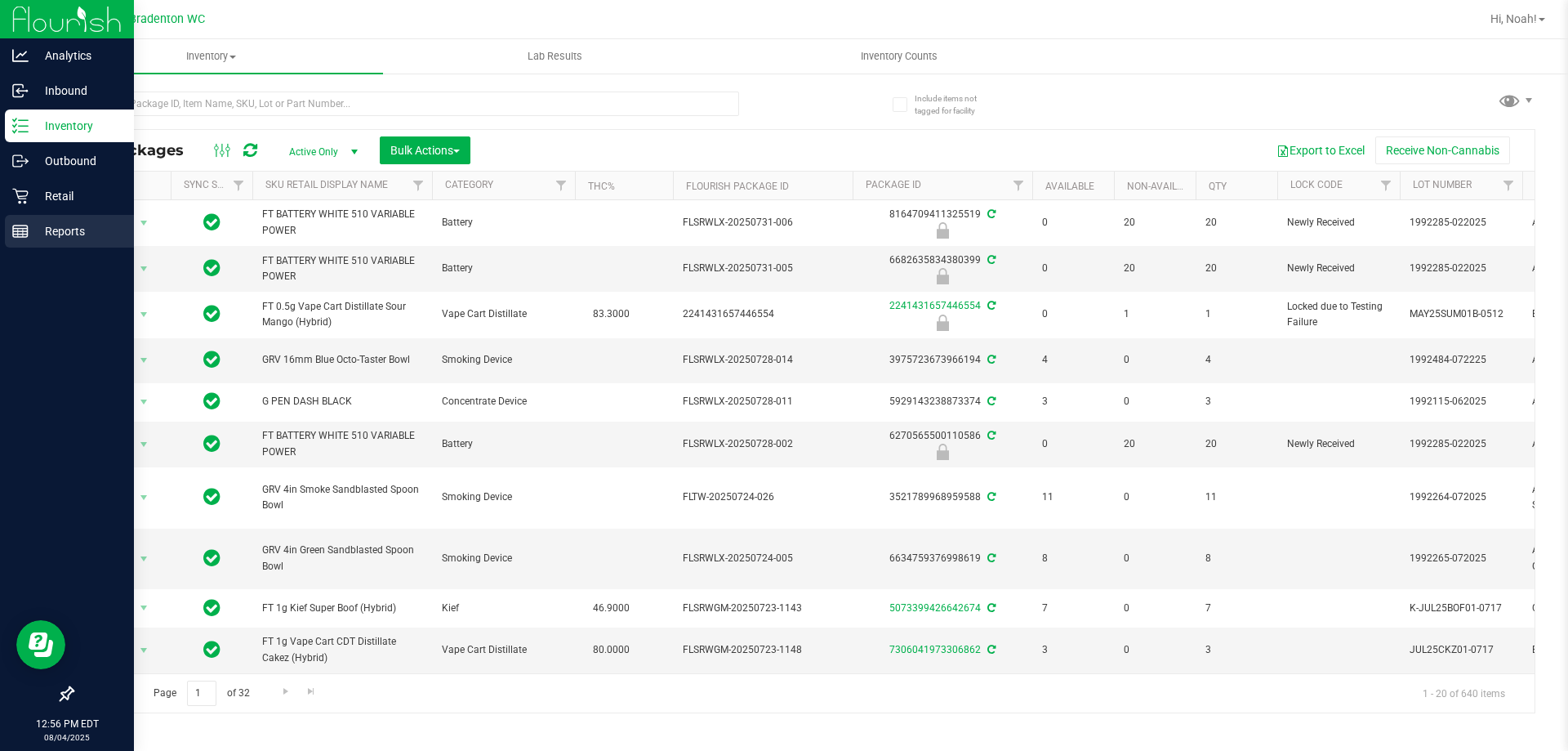 click on "Reports" at bounding box center (69, 231) 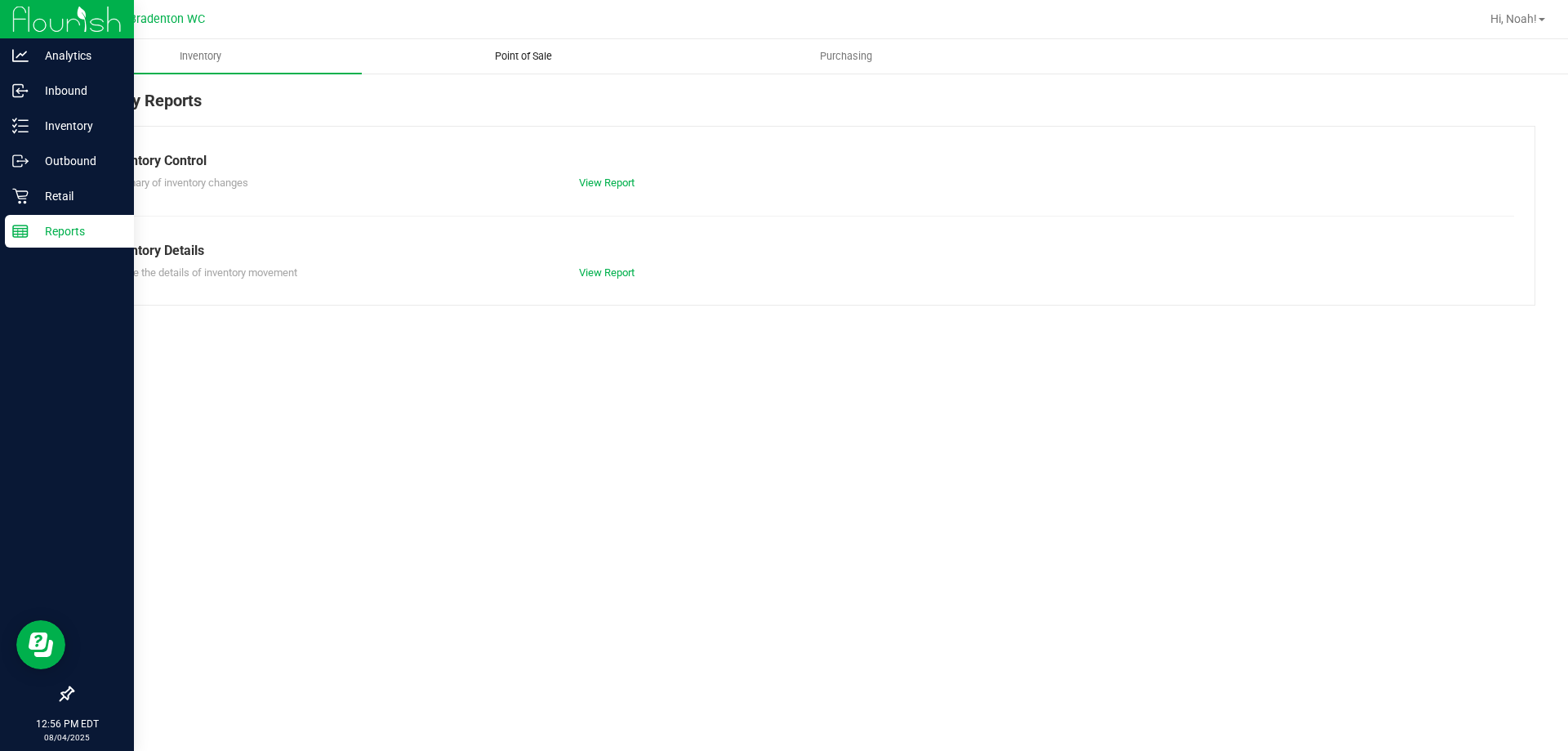 click on "Point of Sale" at bounding box center [523, 56] 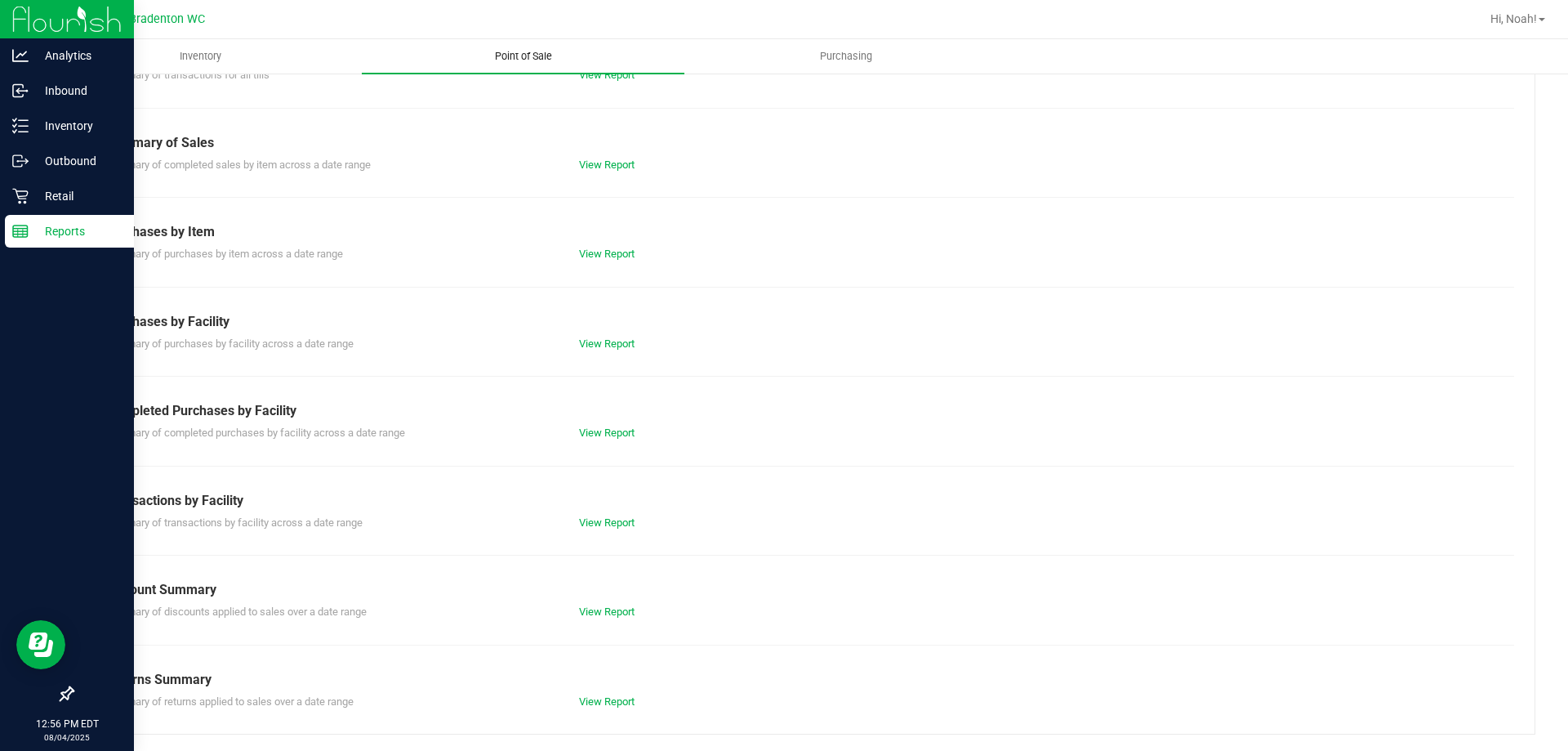 scroll, scrollTop: 105, scrollLeft: 0, axis: vertical 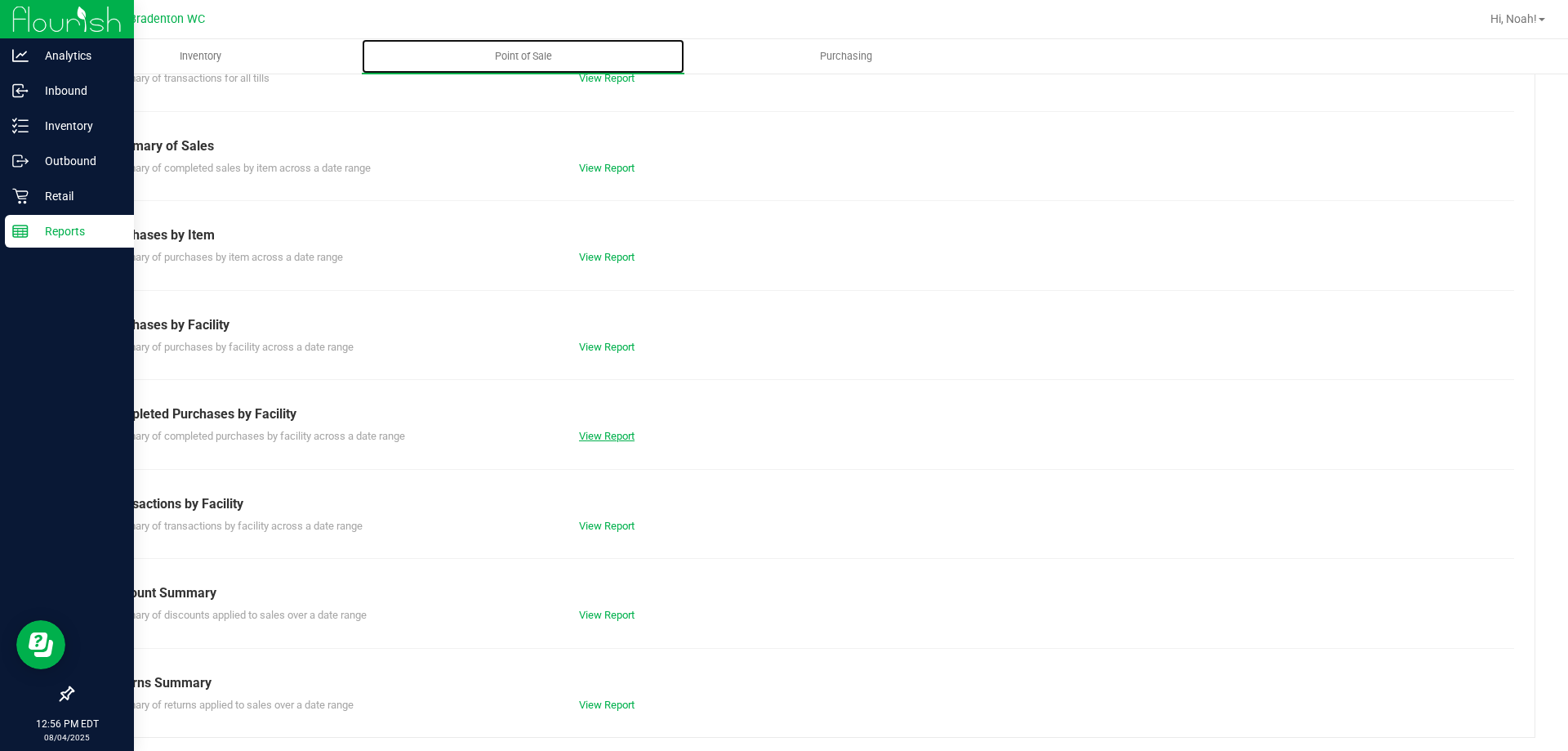click on "View Report" at bounding box center (607, 436) 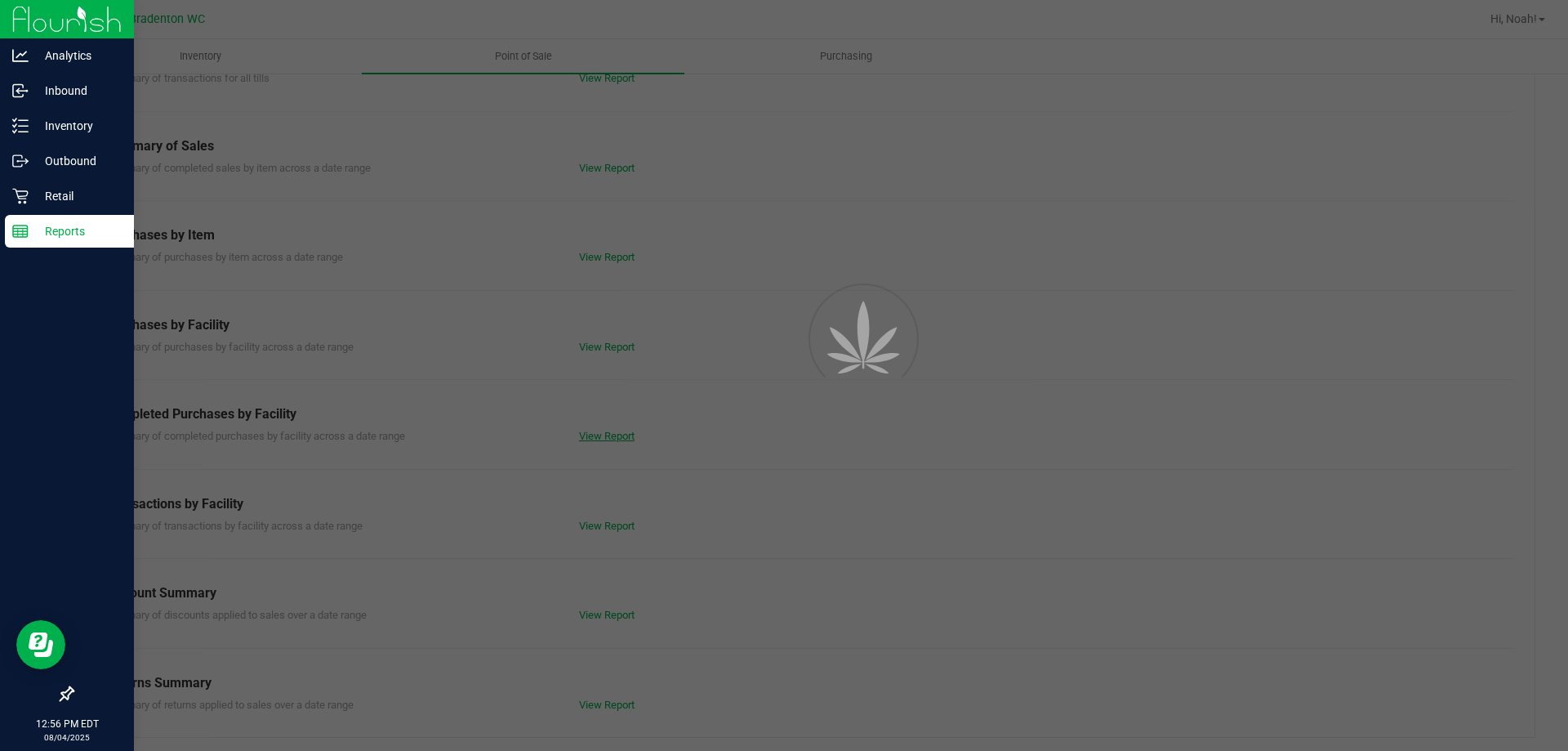 scroll, scrollTop: 0, scrollLeft: 0, axis: both 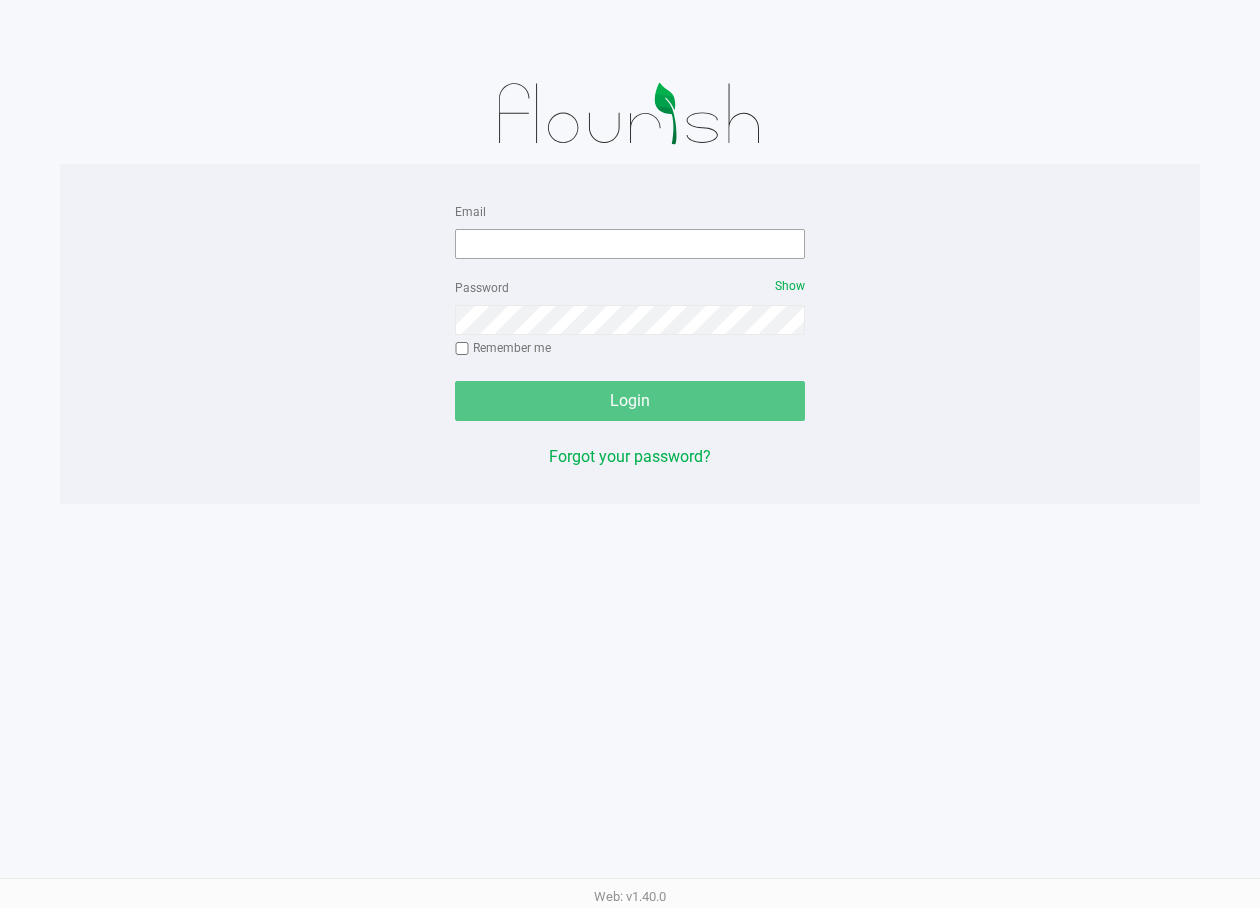 click on "Email" 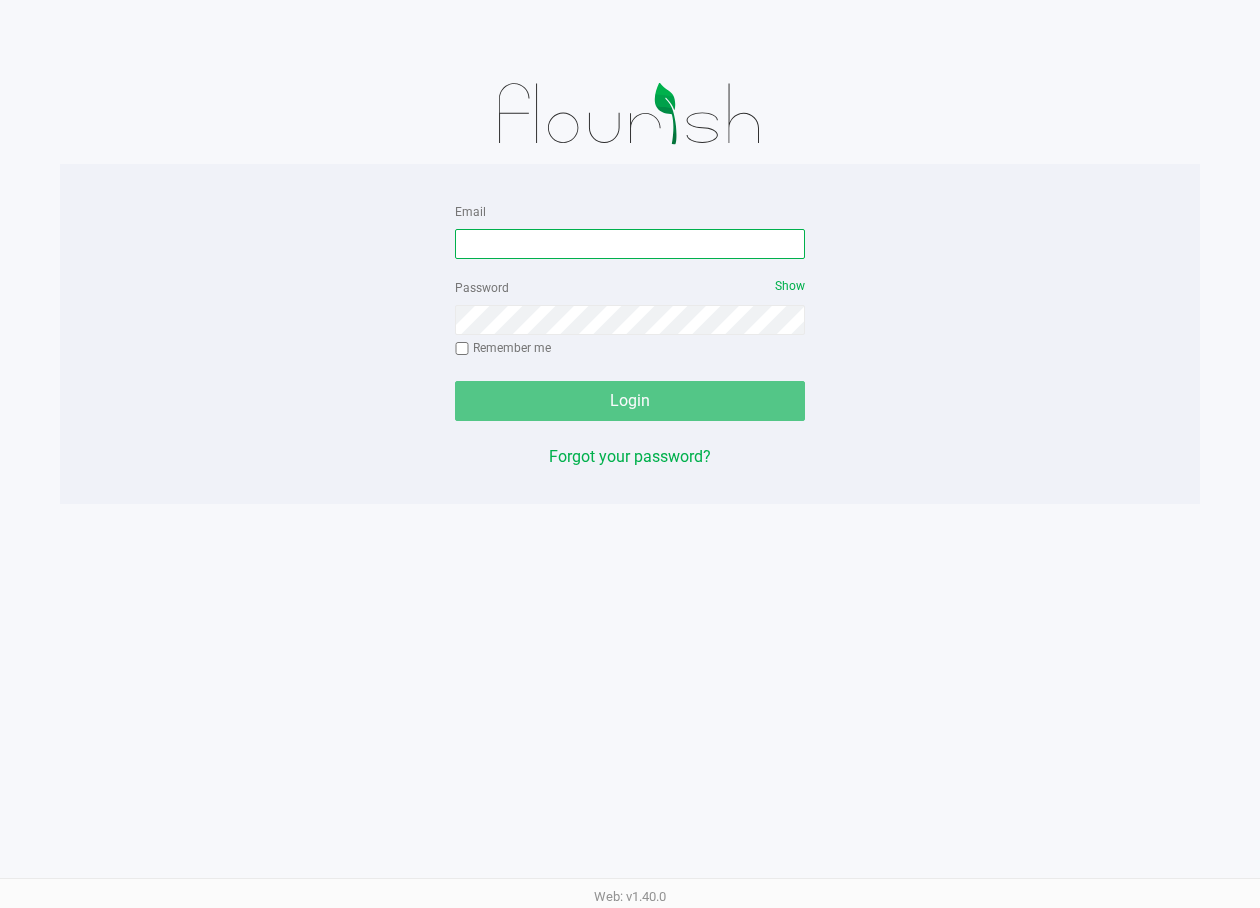 click on "Email" at bounding box center [630, 244] 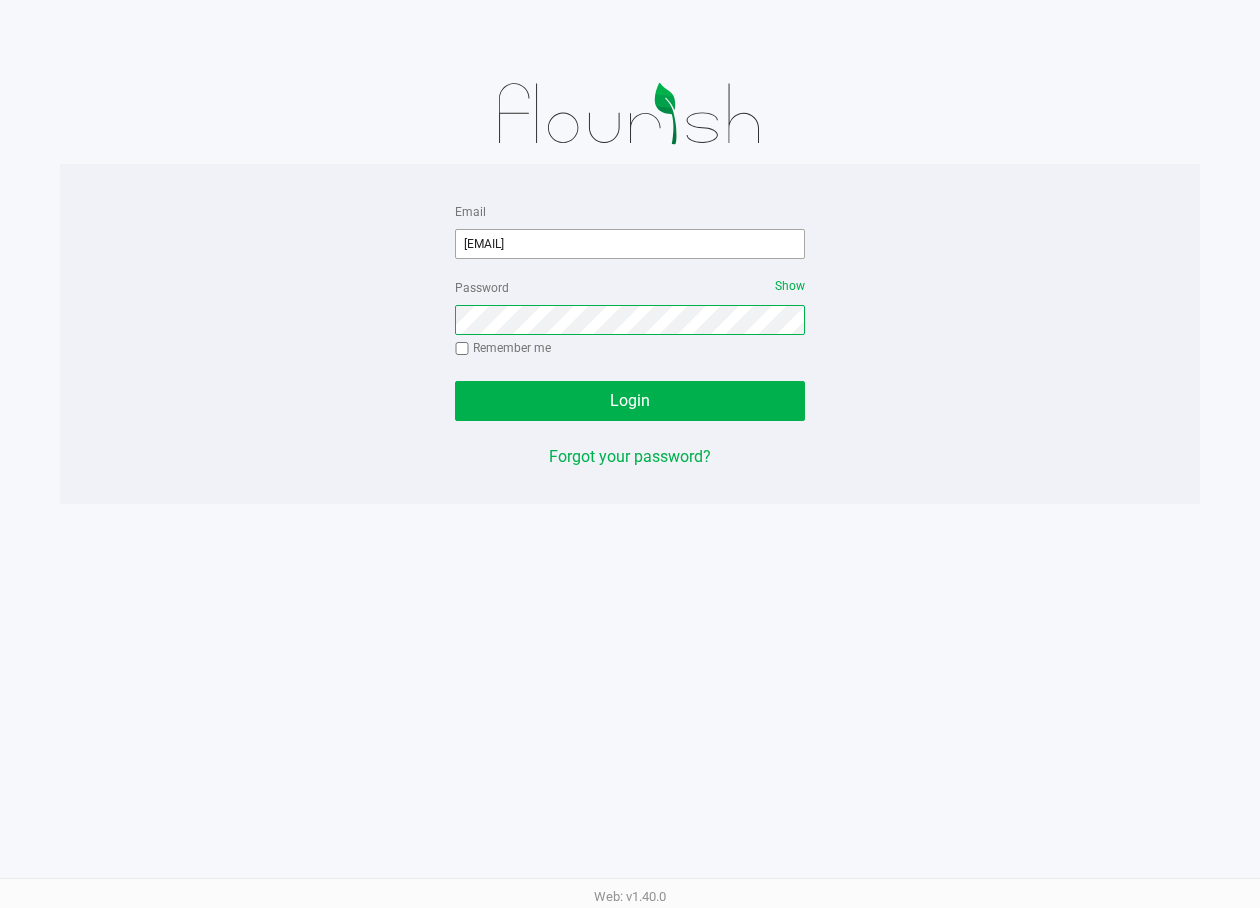 click on "Login" 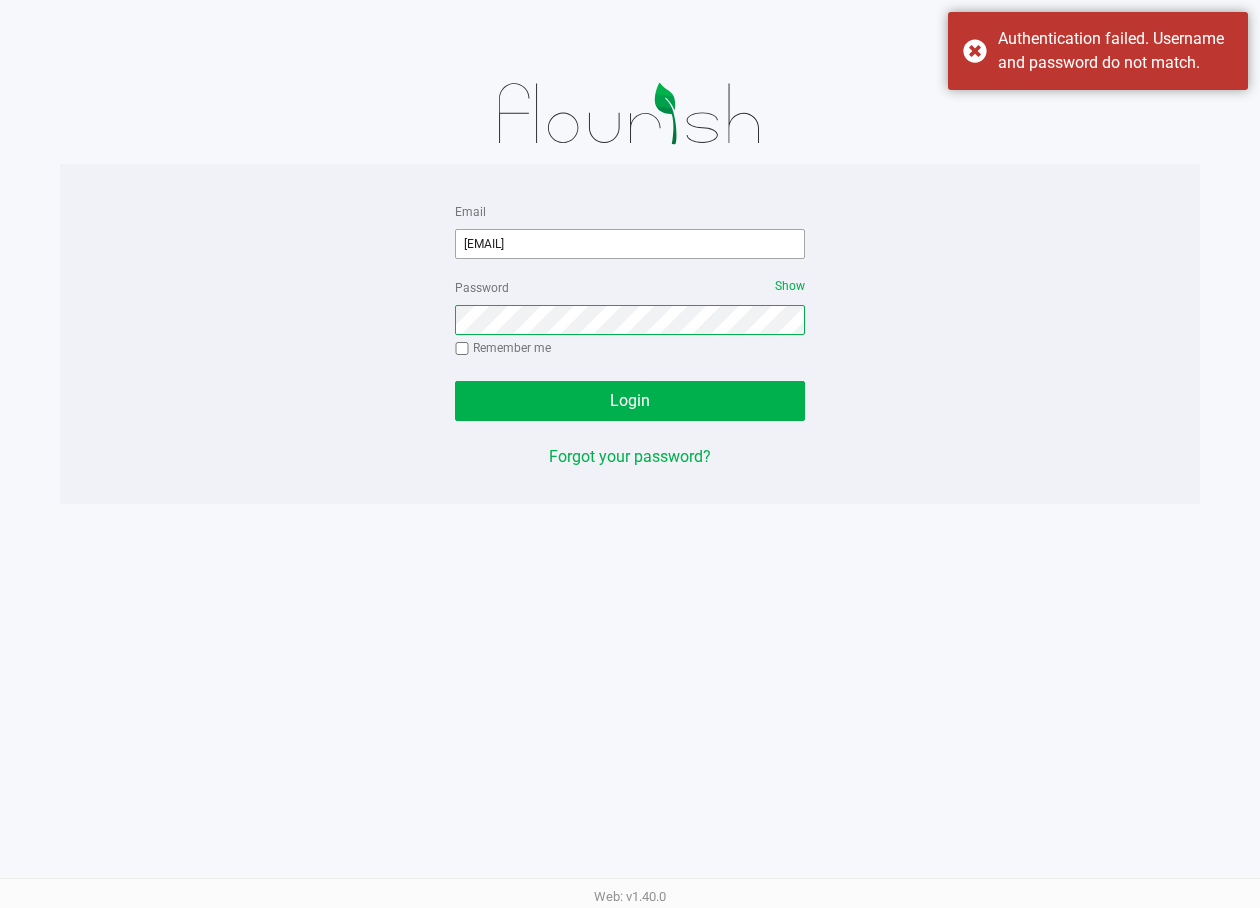 click on "Login" 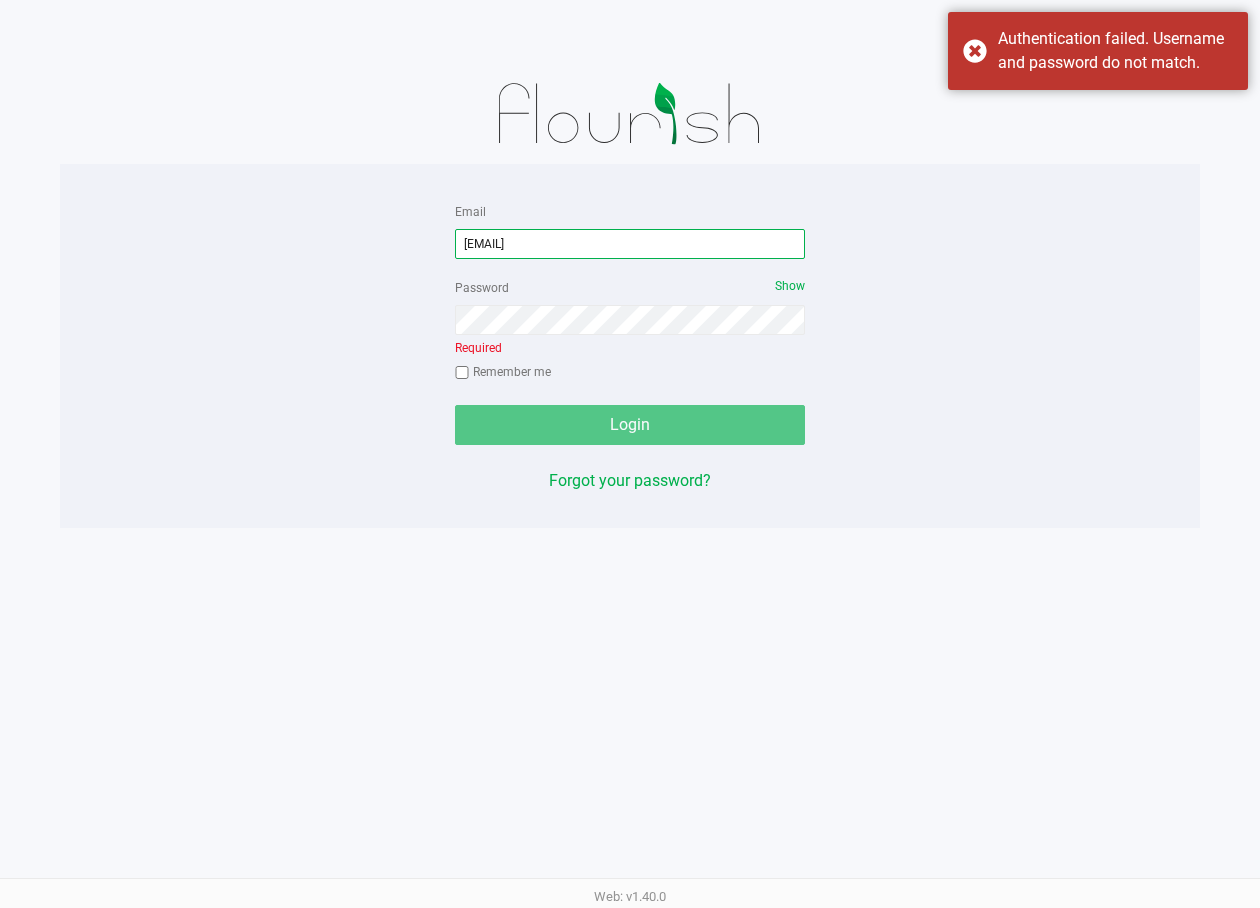 click on "[EMAIL]" at bounding box center (630, 244) 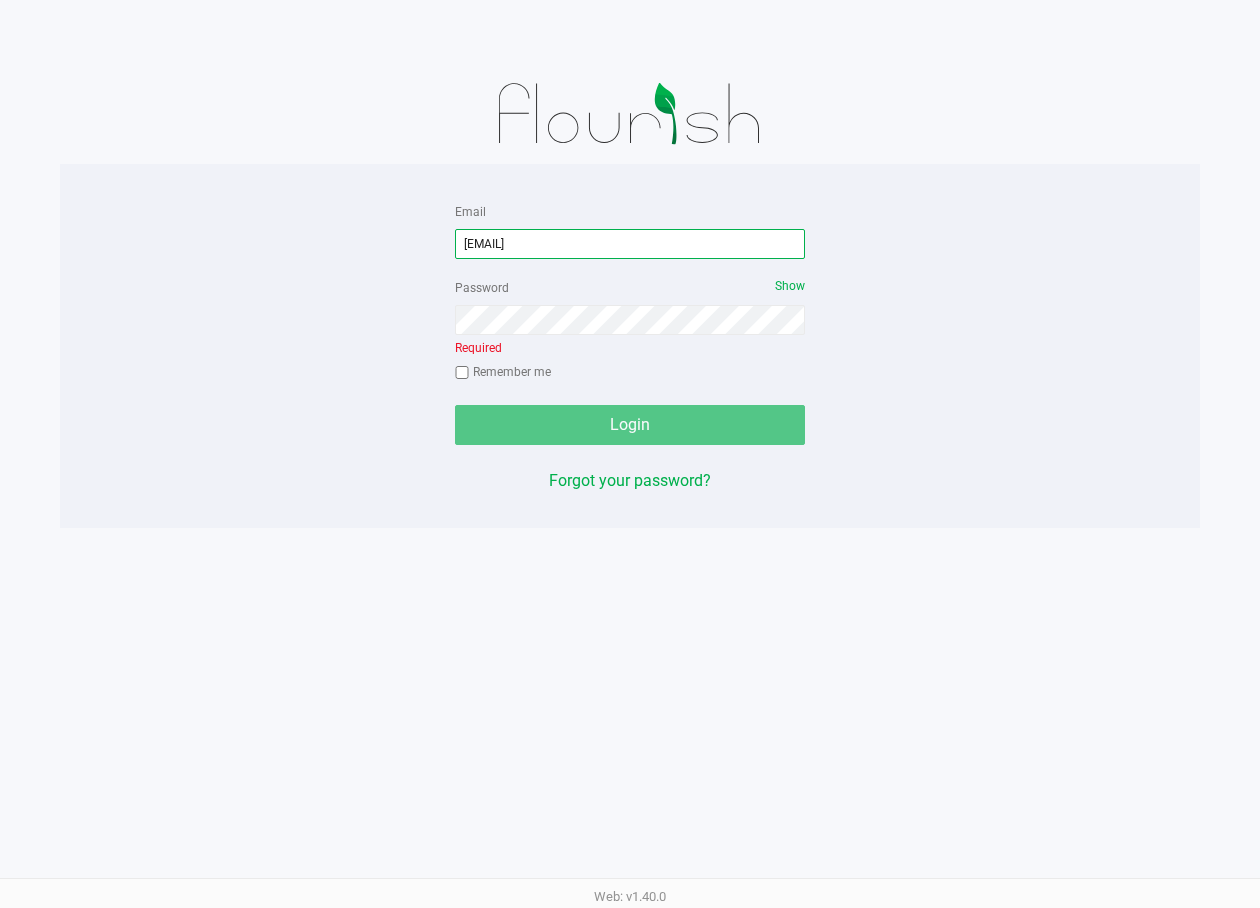 type on "[EMAIL]" 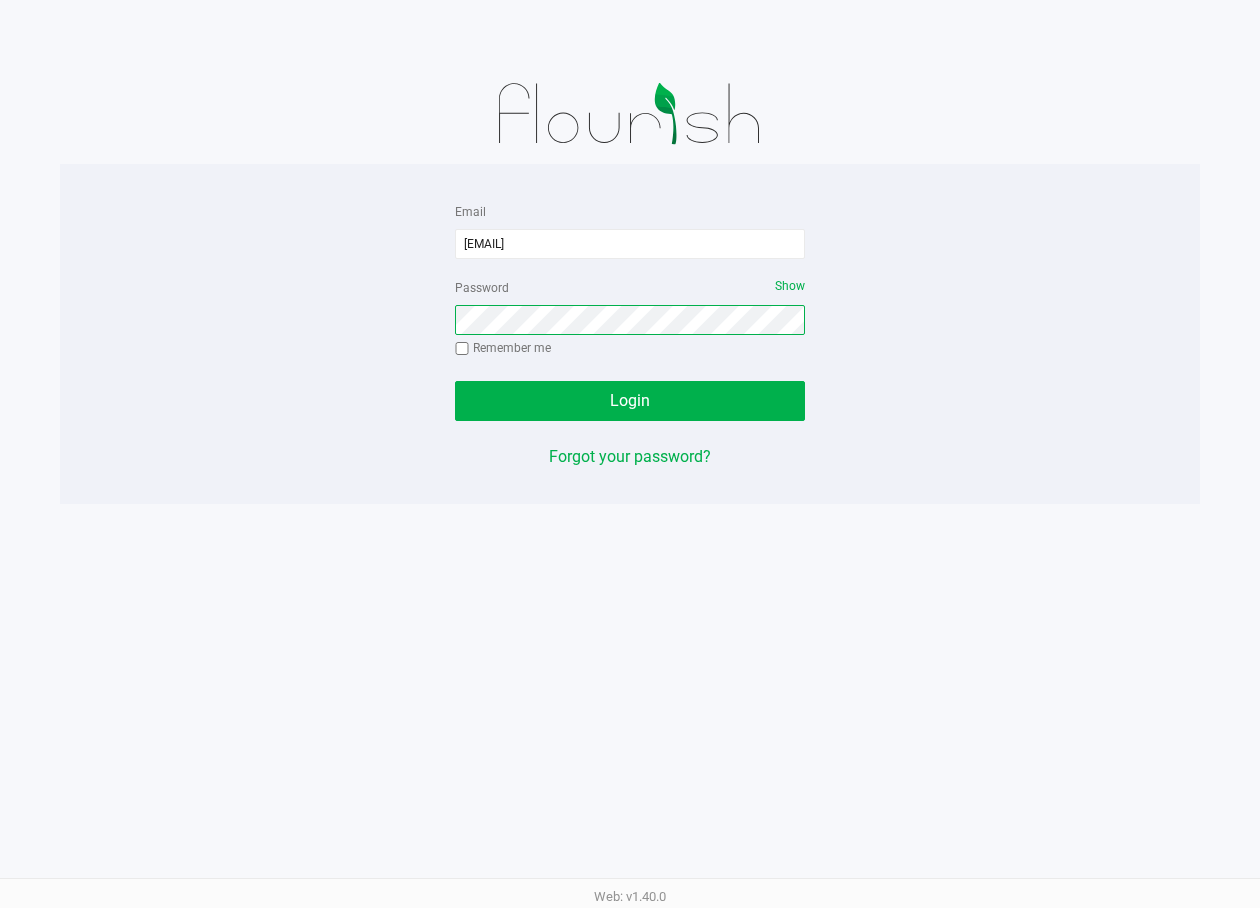 click on "Login" 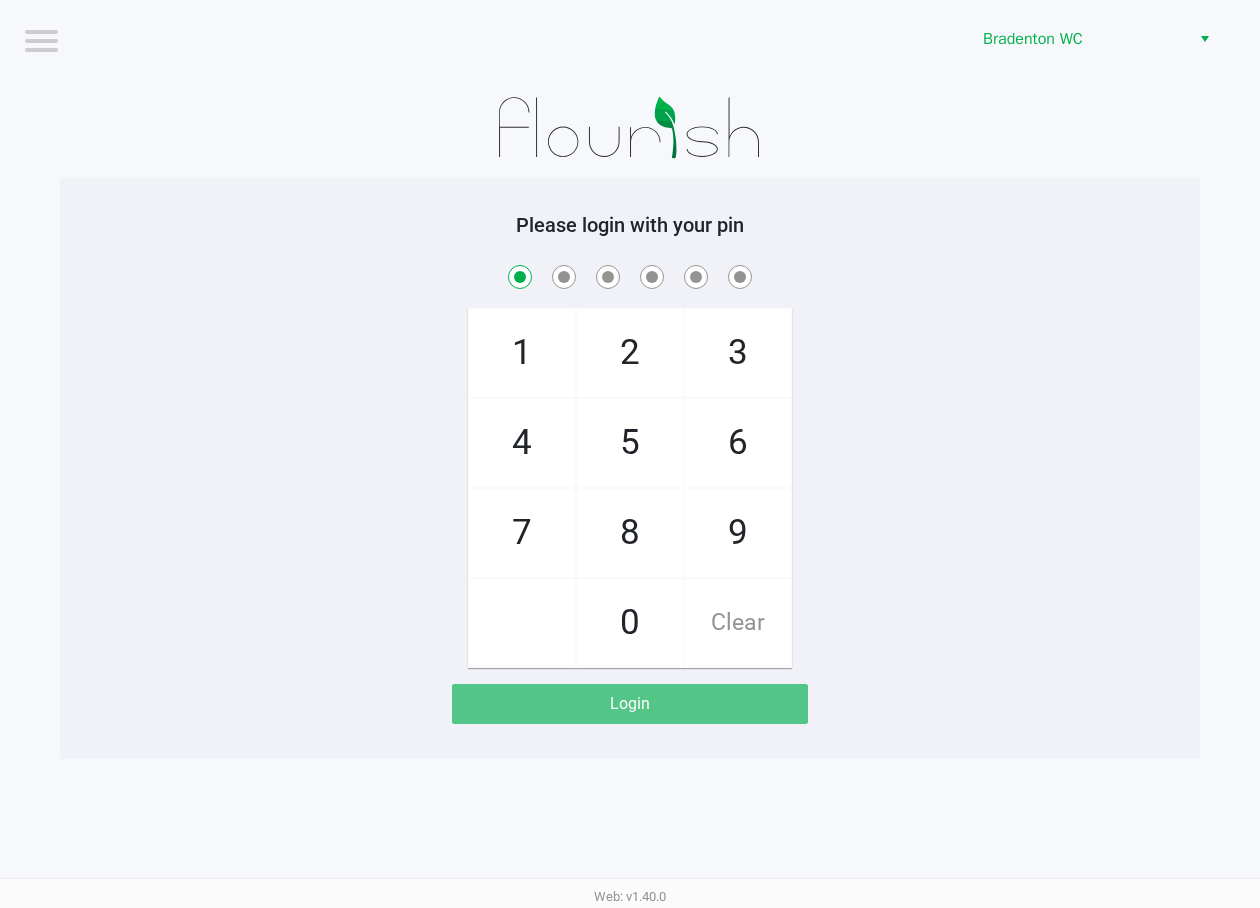 checkbox on "true" 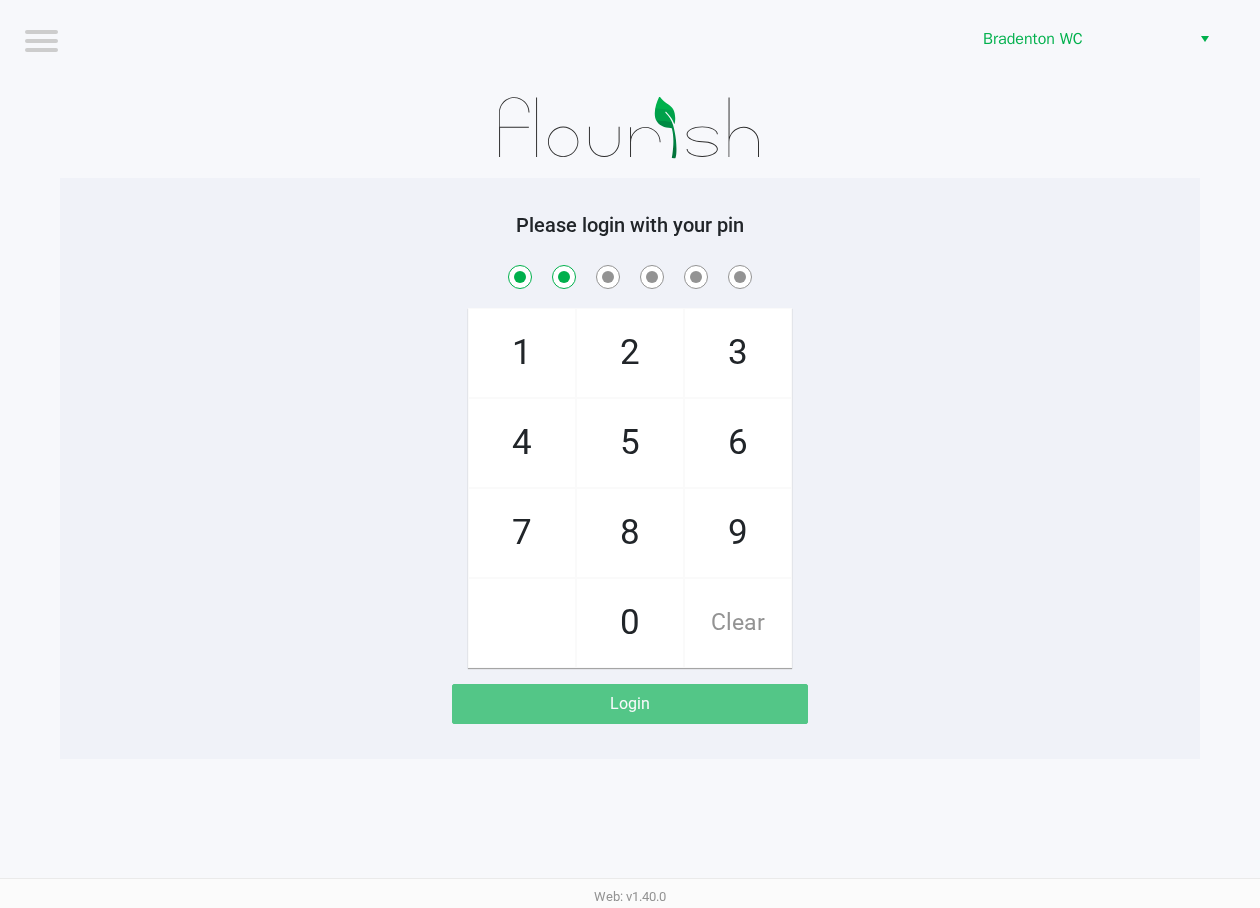 checkbox on "true" 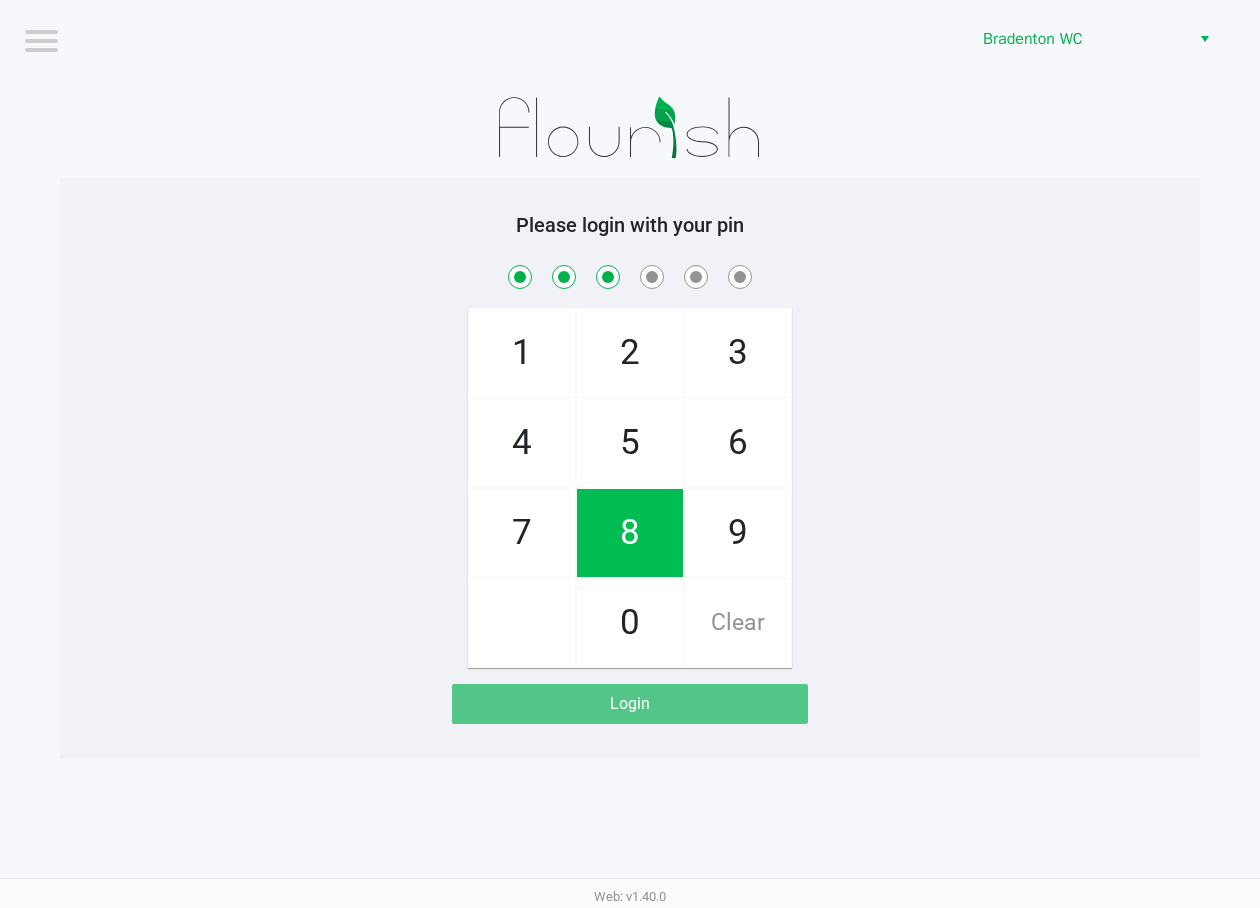 checkbox on "true" 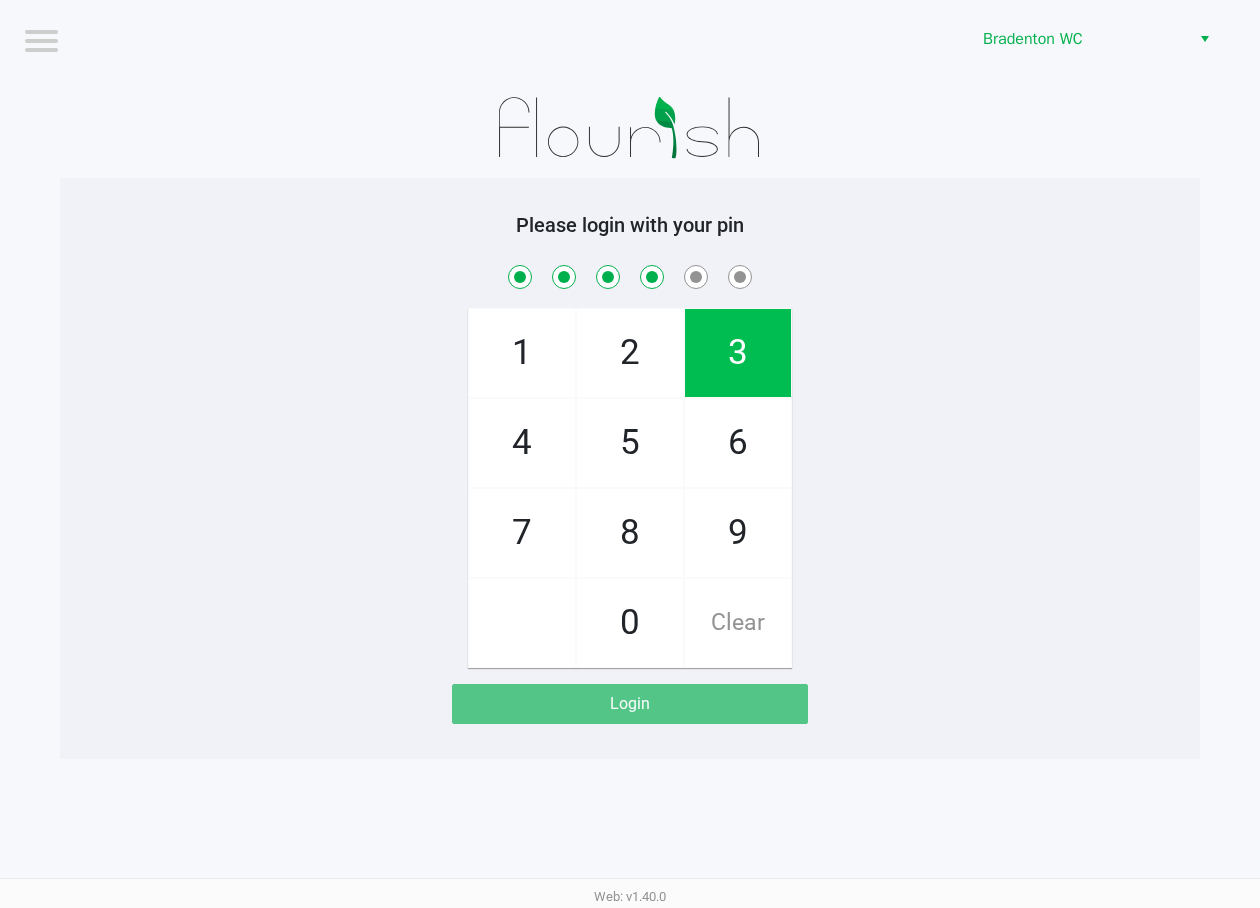 checkbox on "true" 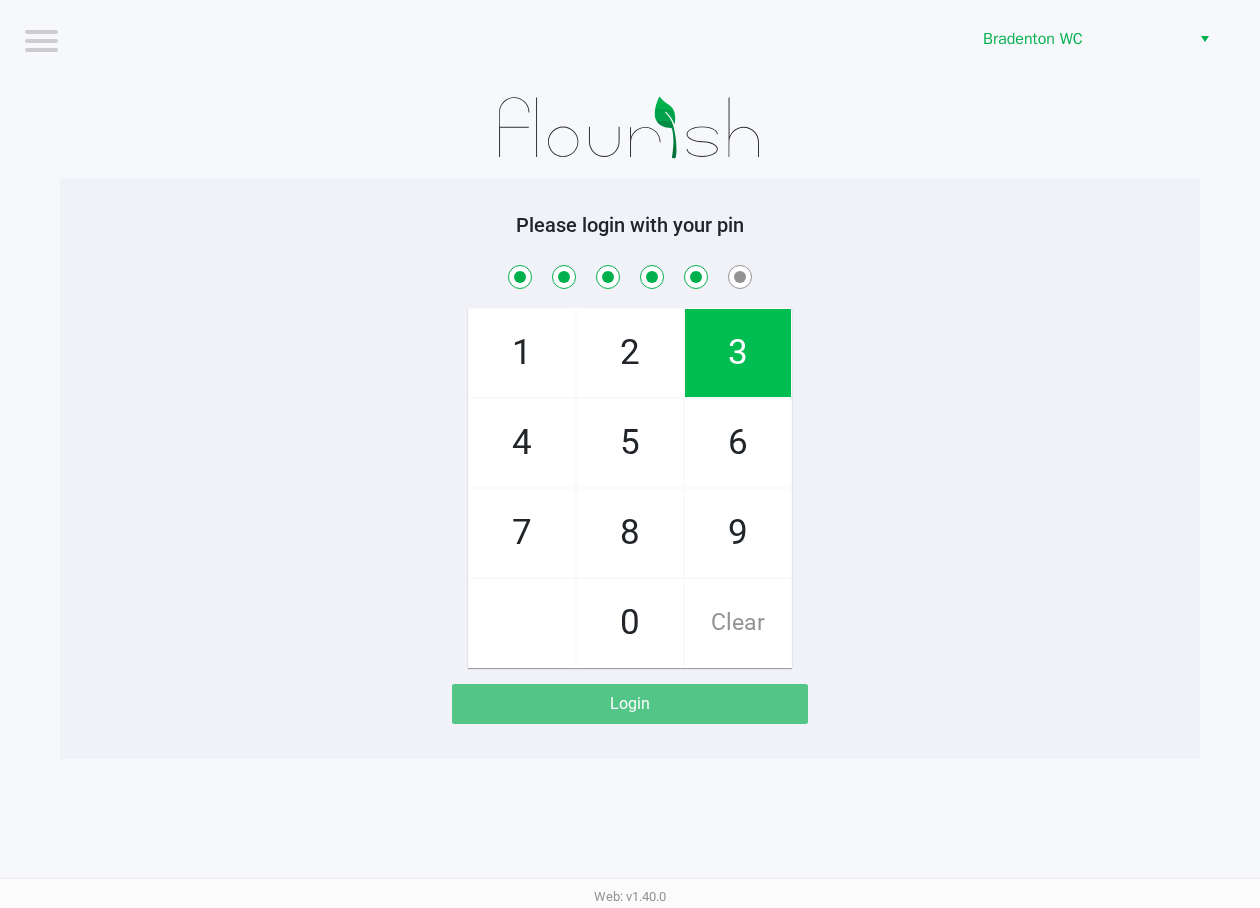 checkbox on "true" 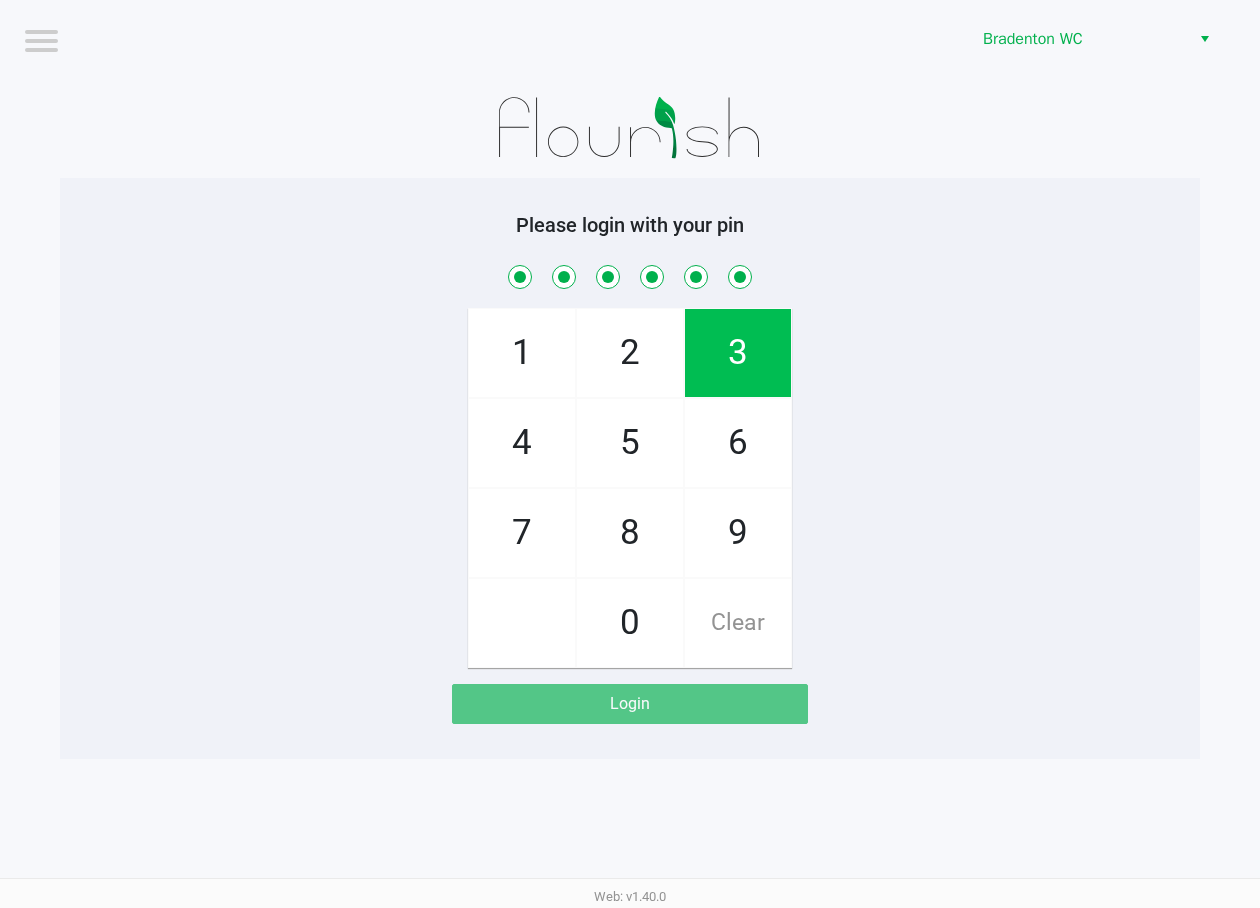 checkbox on "true" 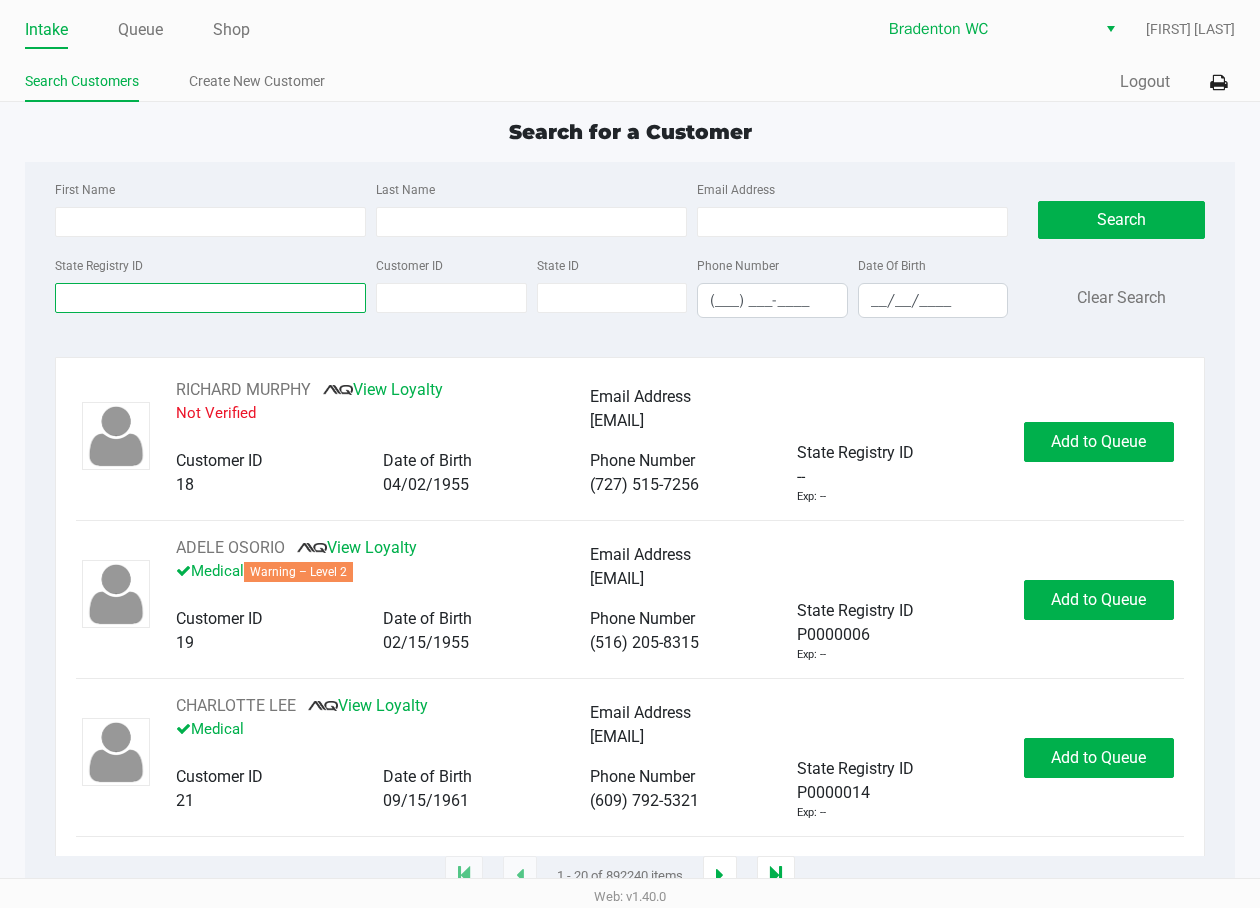 click on "State Registry ID" at bounding box center [210, 298] 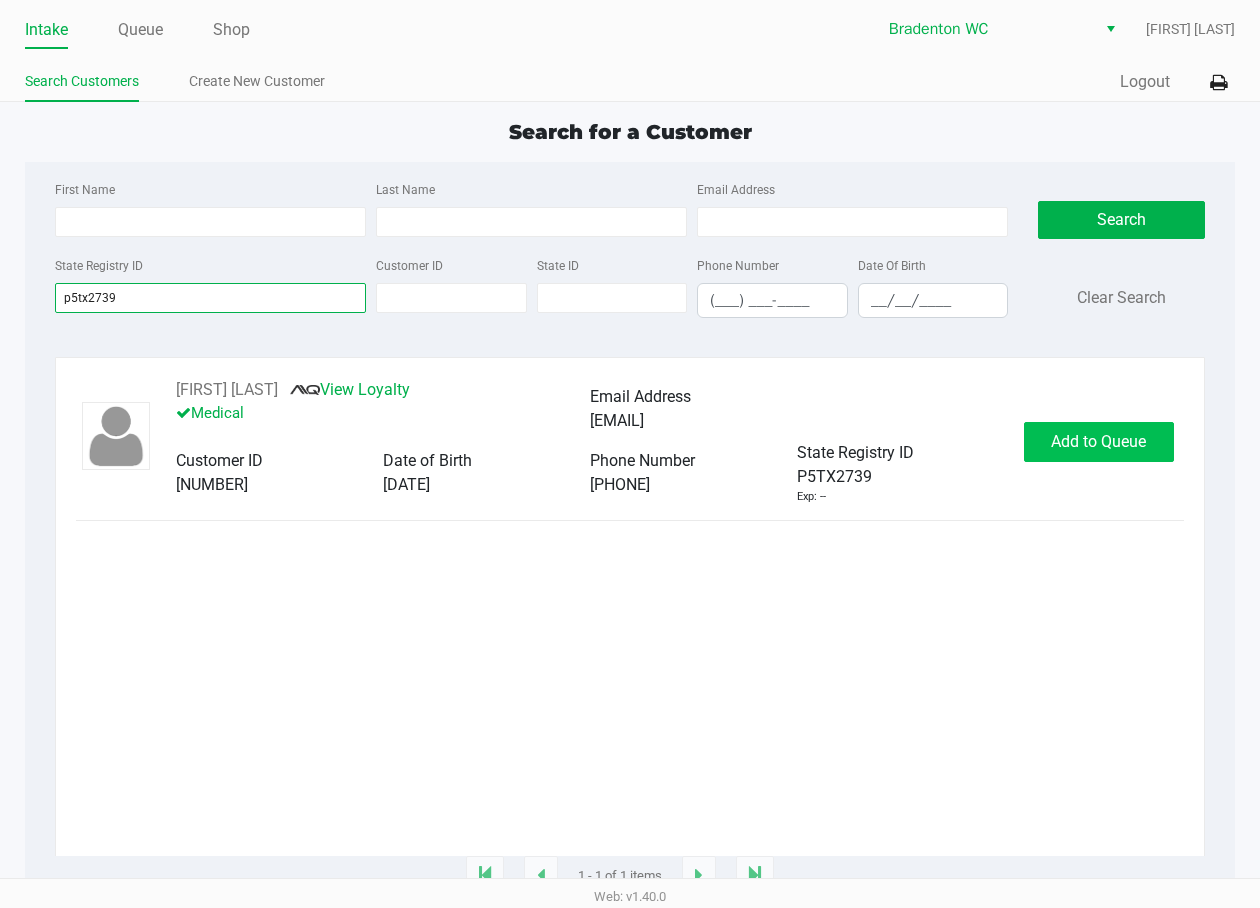 type on "p5tx2739" 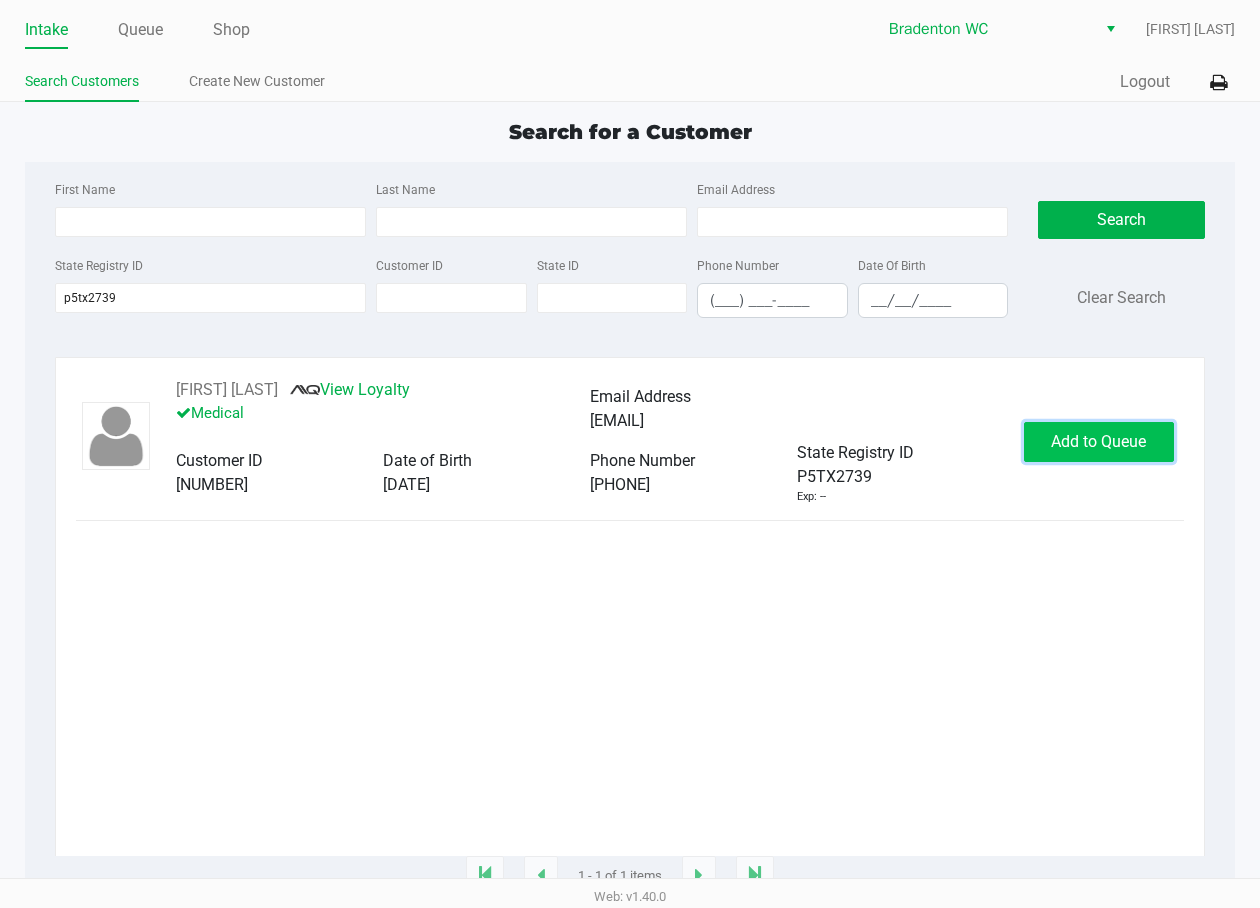 click on "Add to Queue" 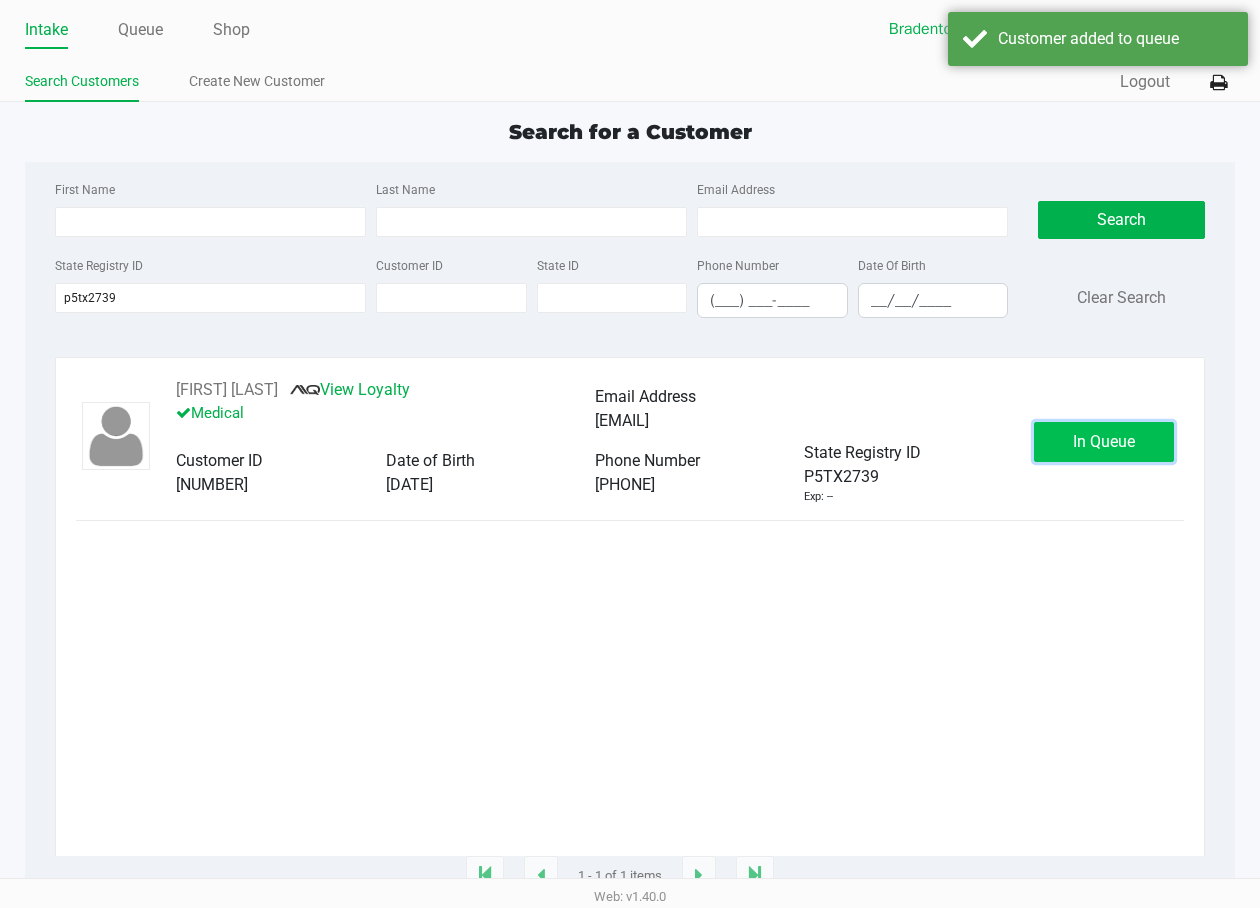 click on "In Queue" 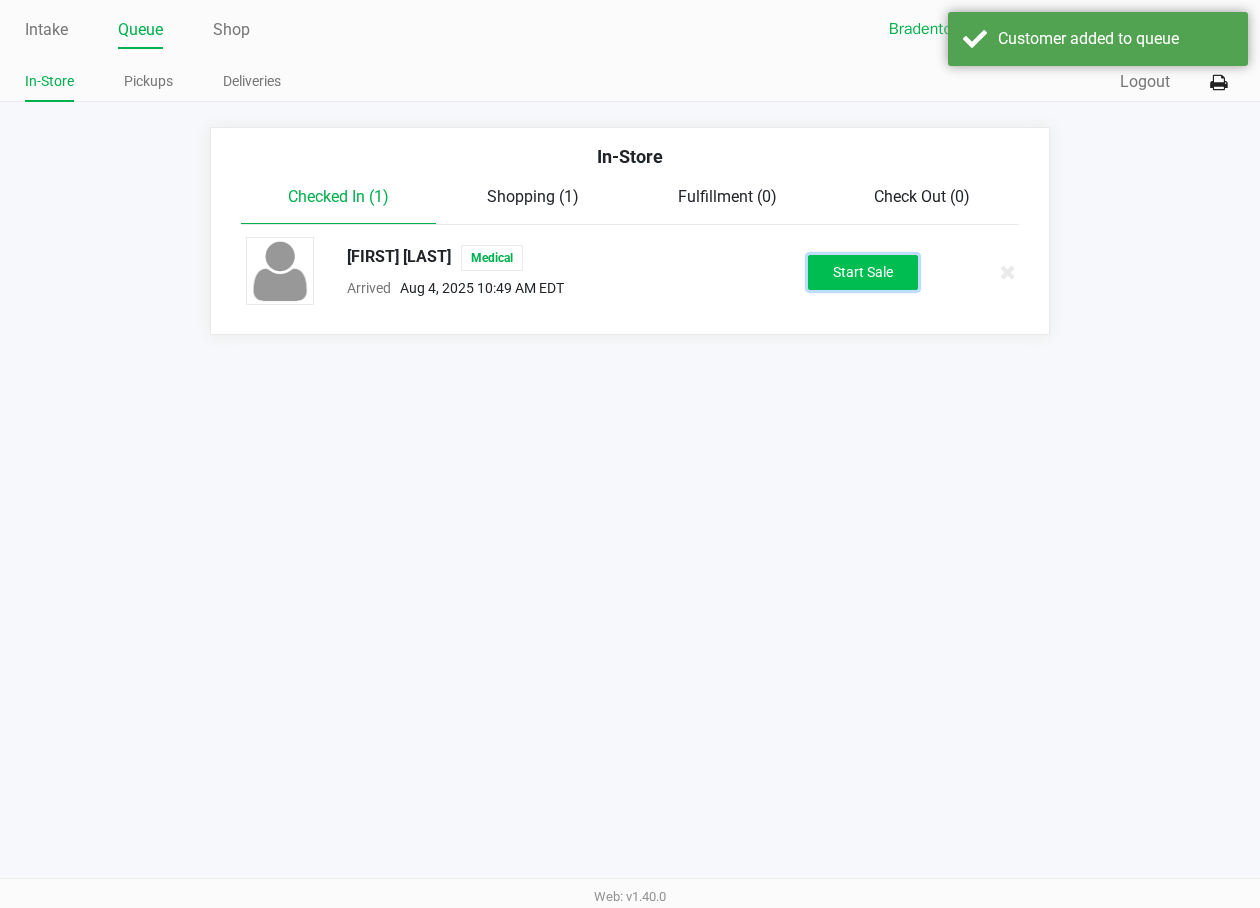 click on "Start Sale" 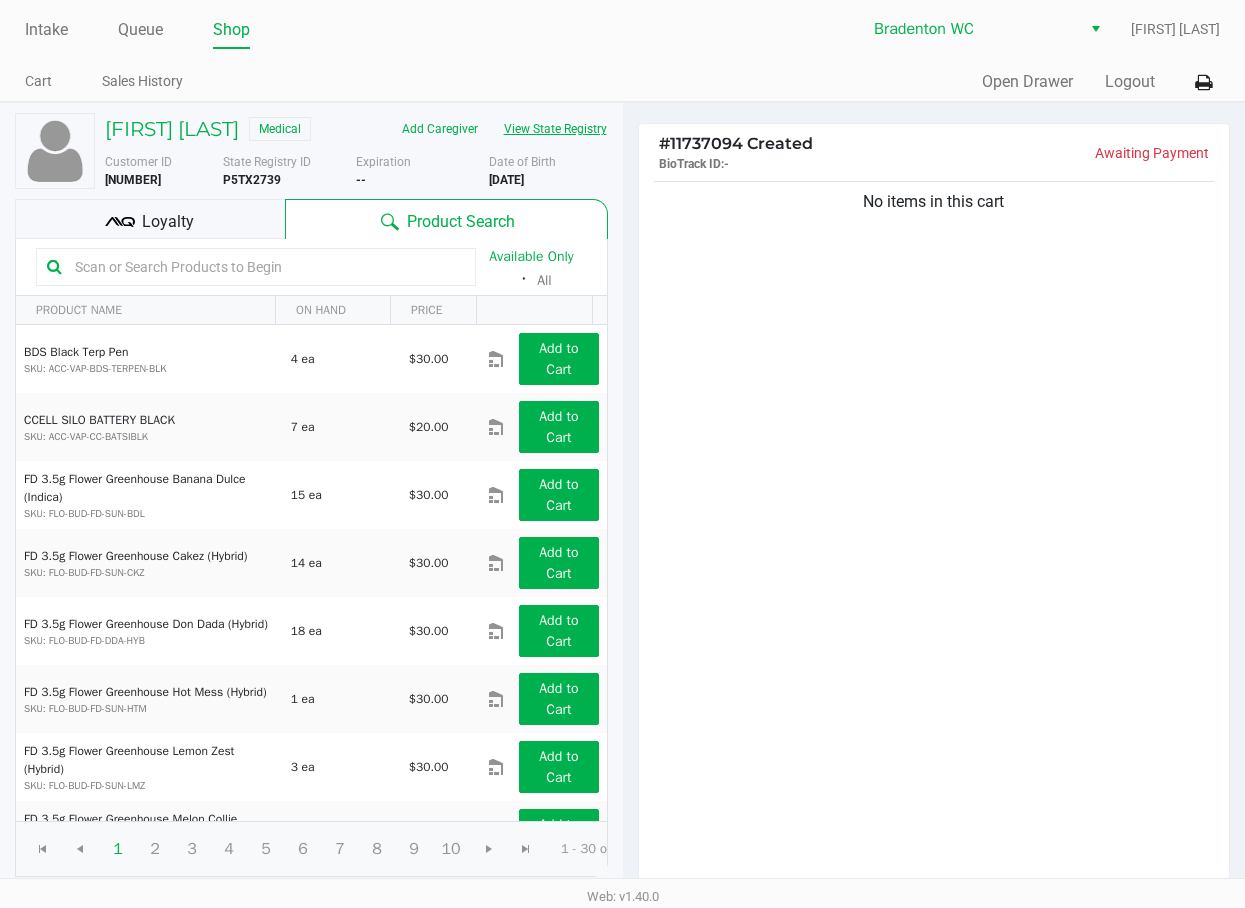 click on "View State Registry" 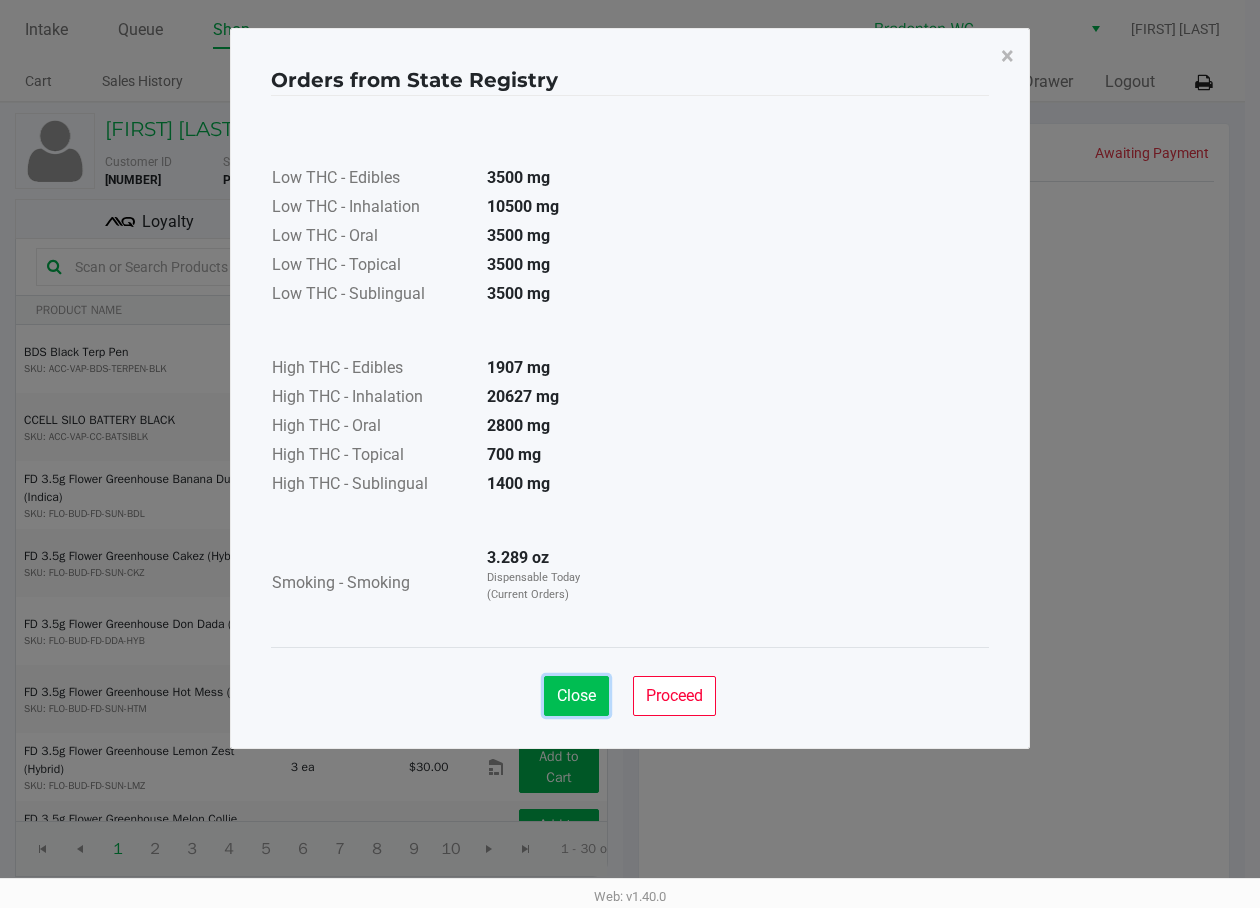 click on "Close" 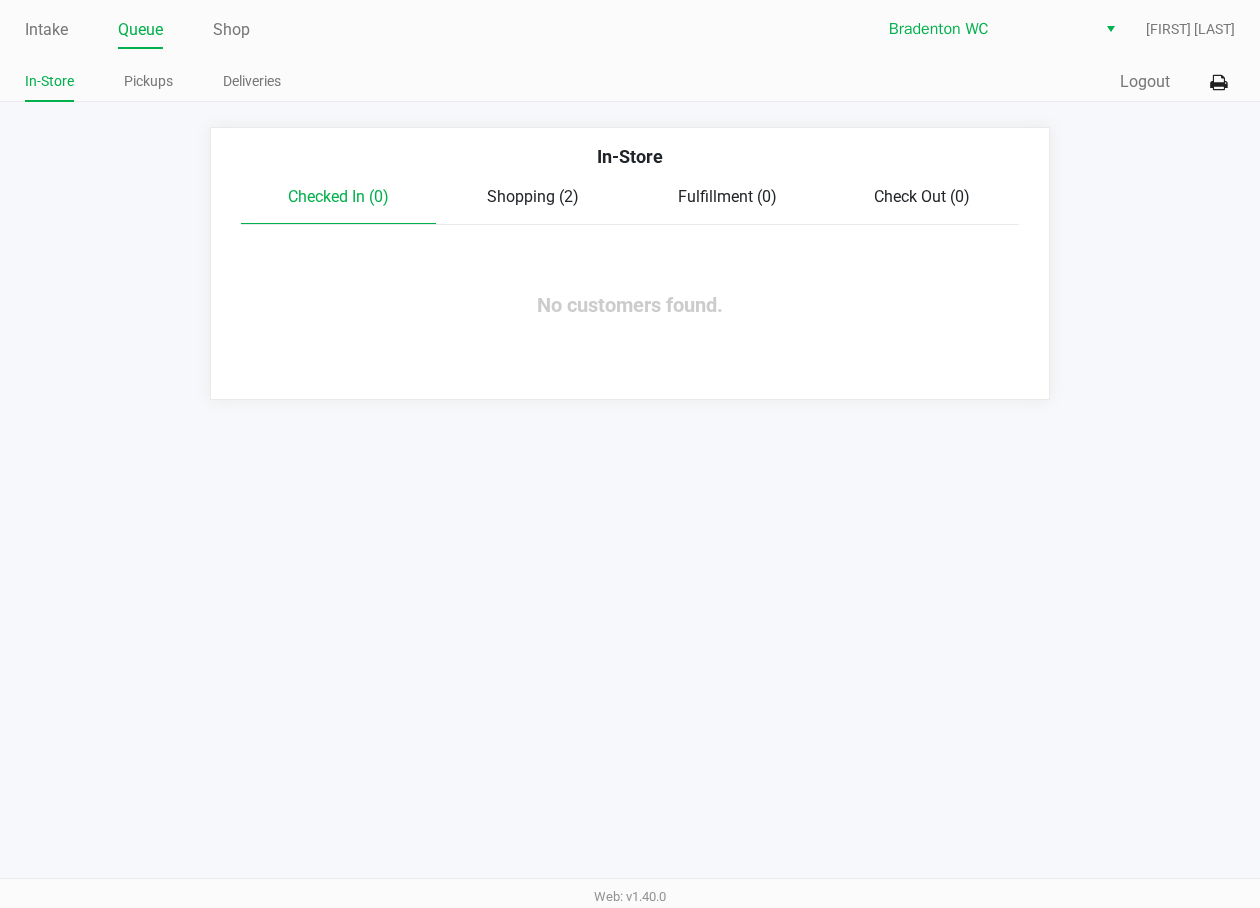 click on "Logout" 